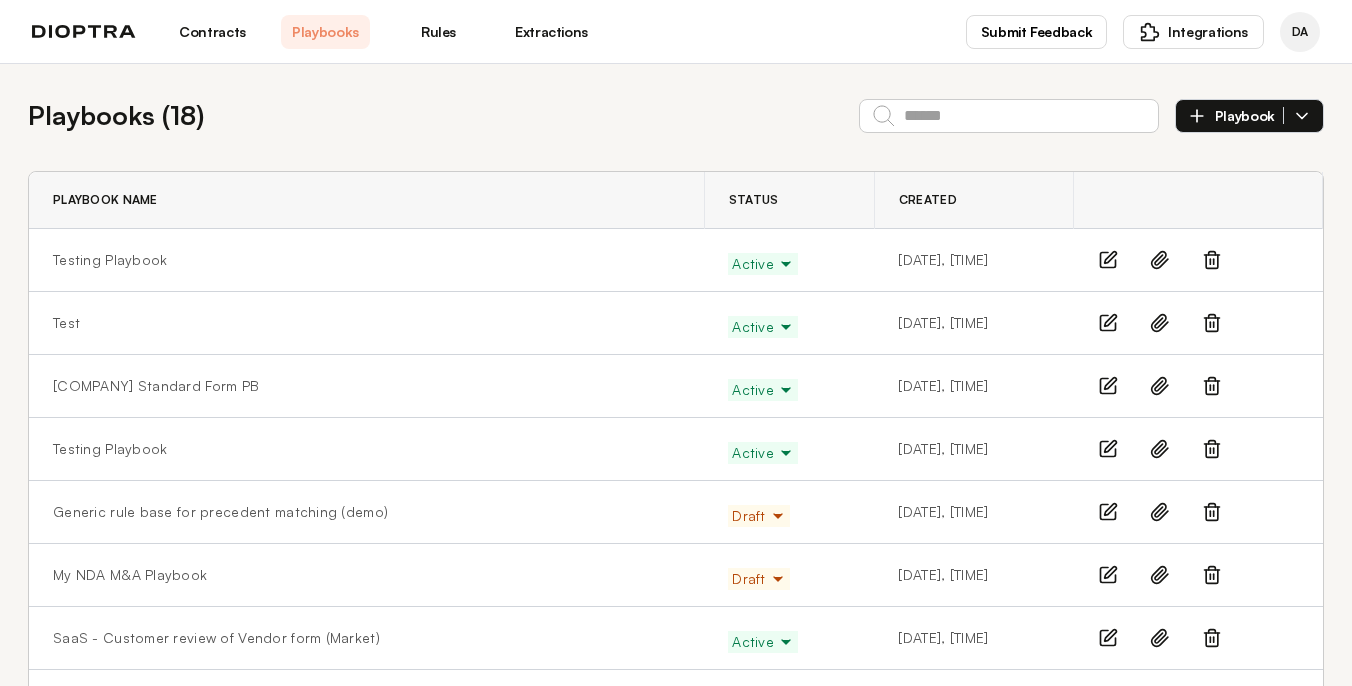 scroll, scrollTop: 0, scrollLeft: 0, axis: both 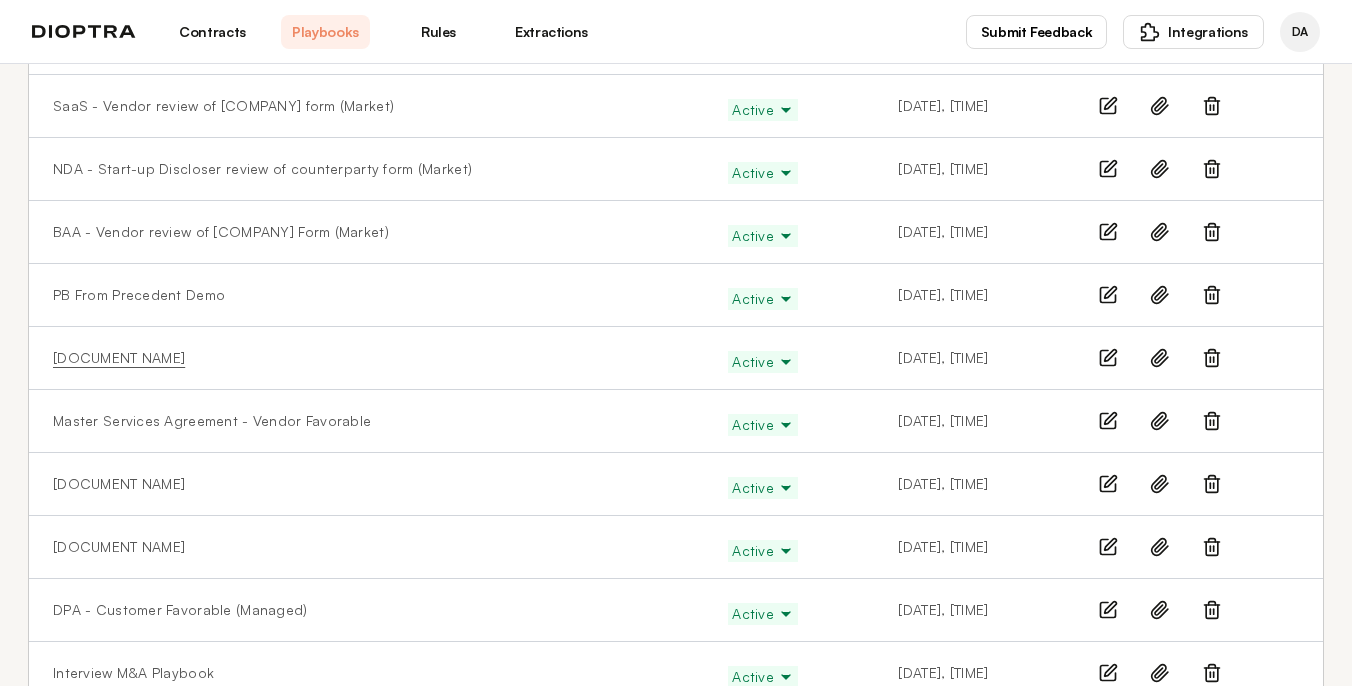 click on "[DOCUMENT NAME]" at bounding box center [119, 358] 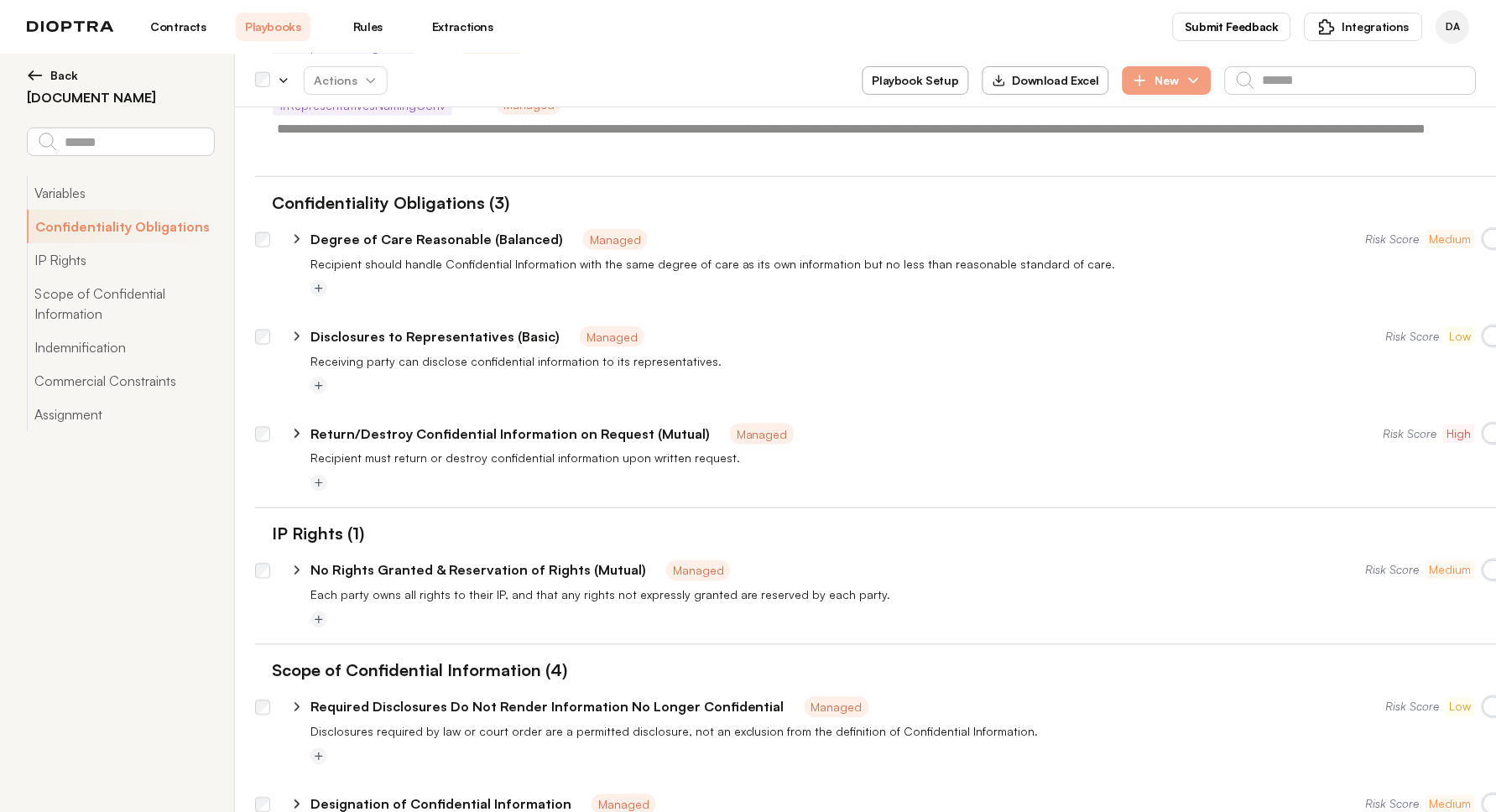 scroll, scrollTop: 361, scrollLeft: 0, axis: vertical 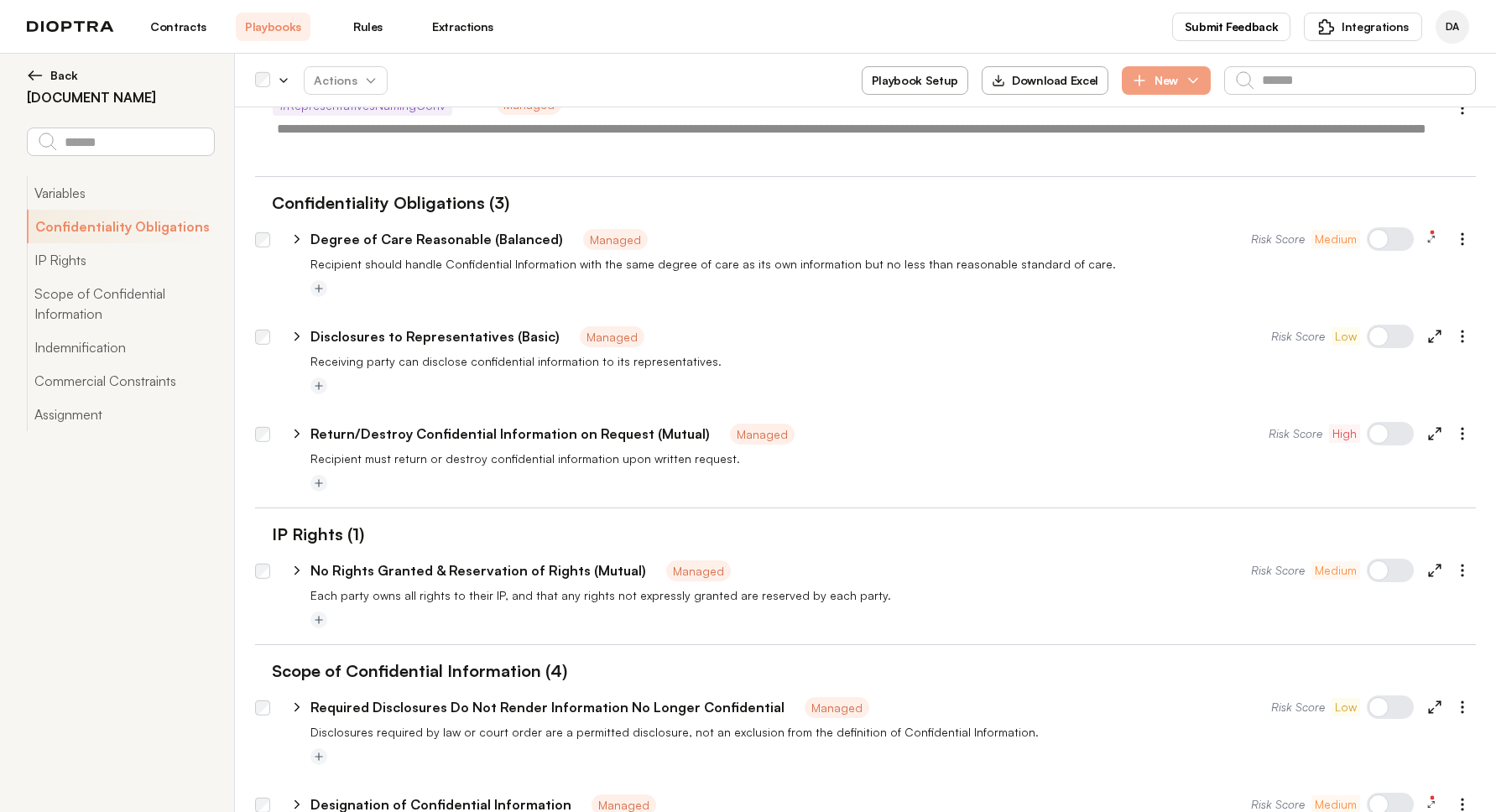click on "Extractions" at bounding box center [462, 27] 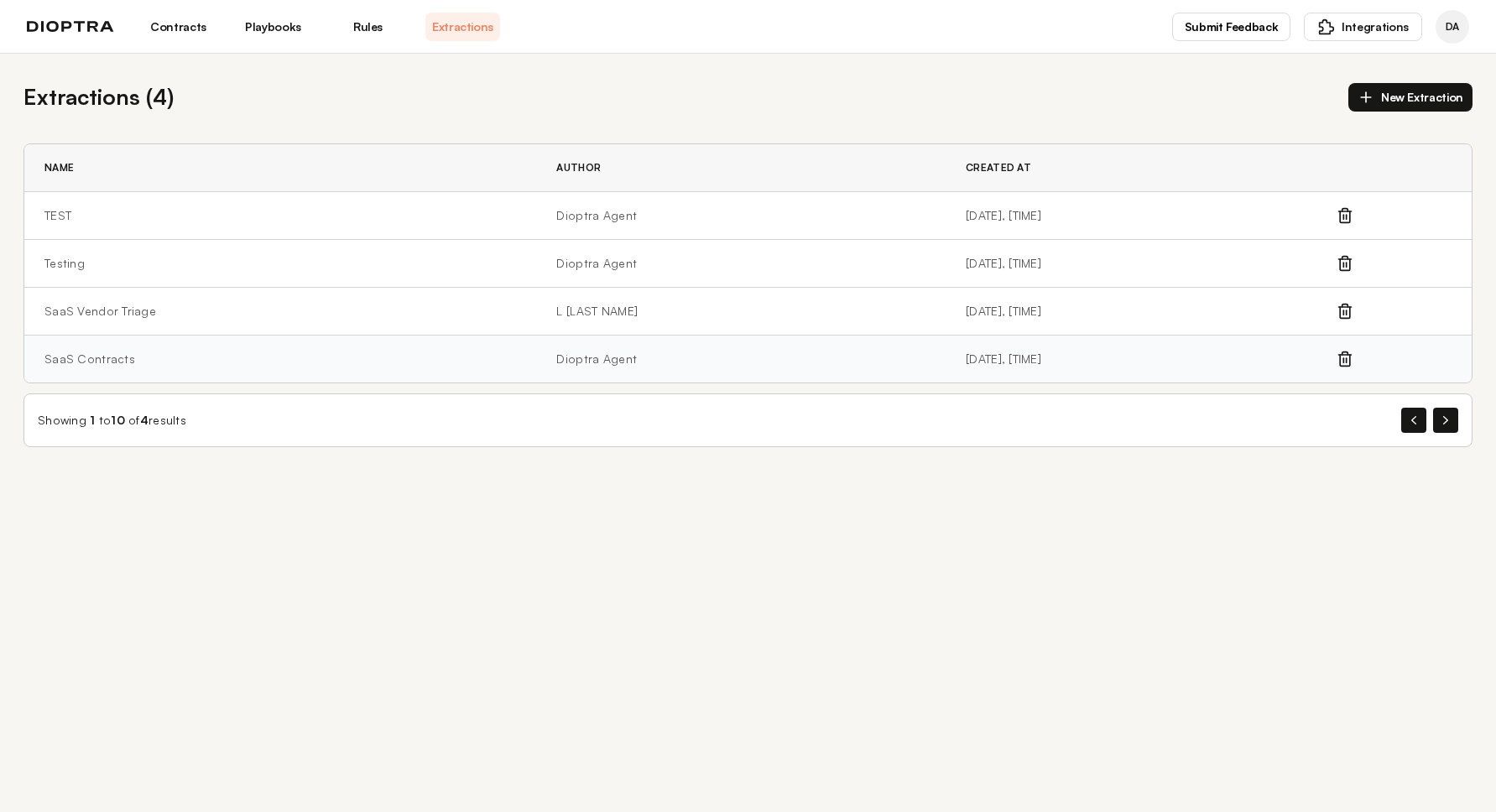 click on "SaaS Contracts" at bounding box center (280, 216) 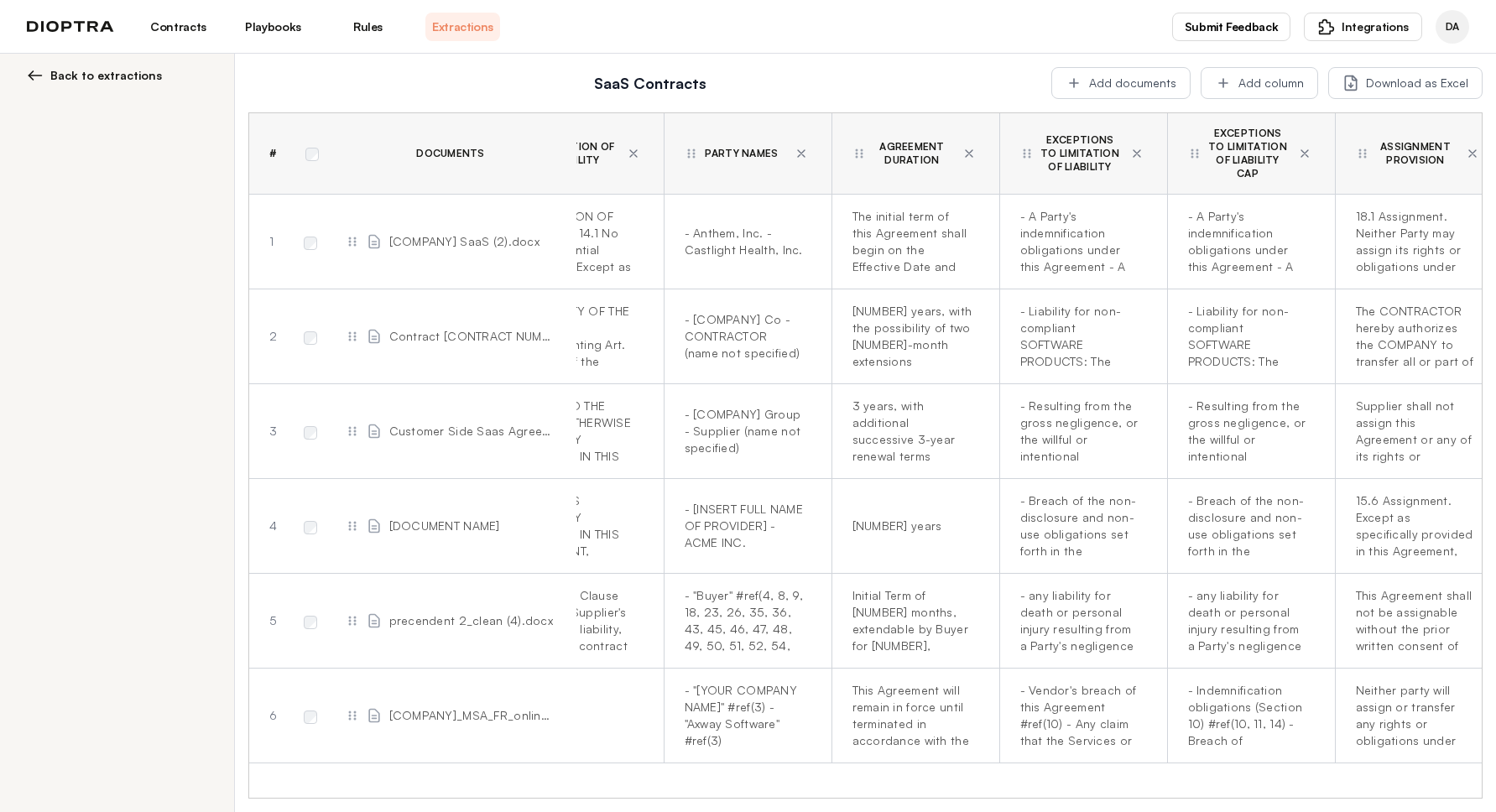 scroll, scrollTop: 0, scrollLeft: 128, axis: horizontal 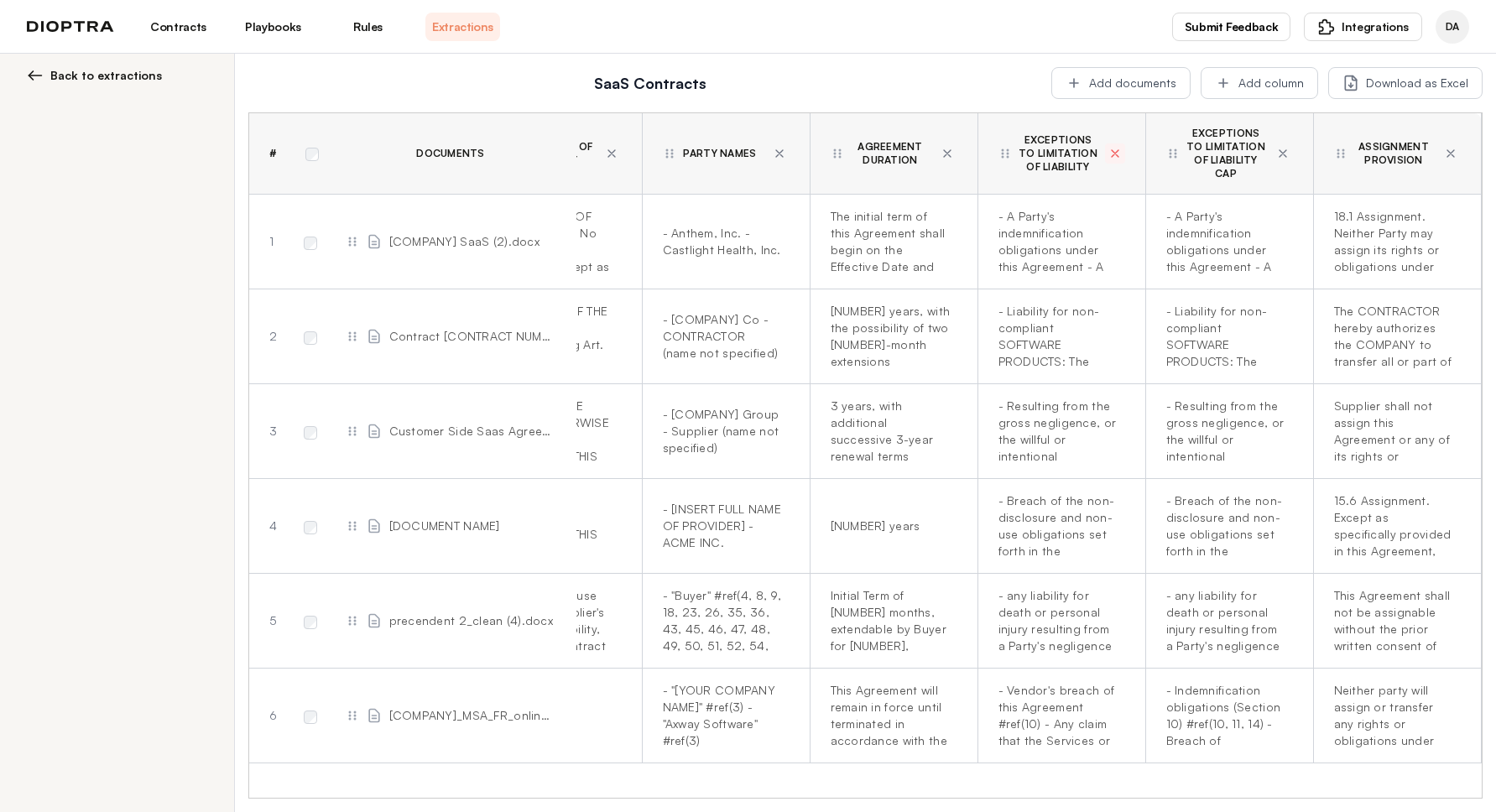 click at bounding box center (612, 154) 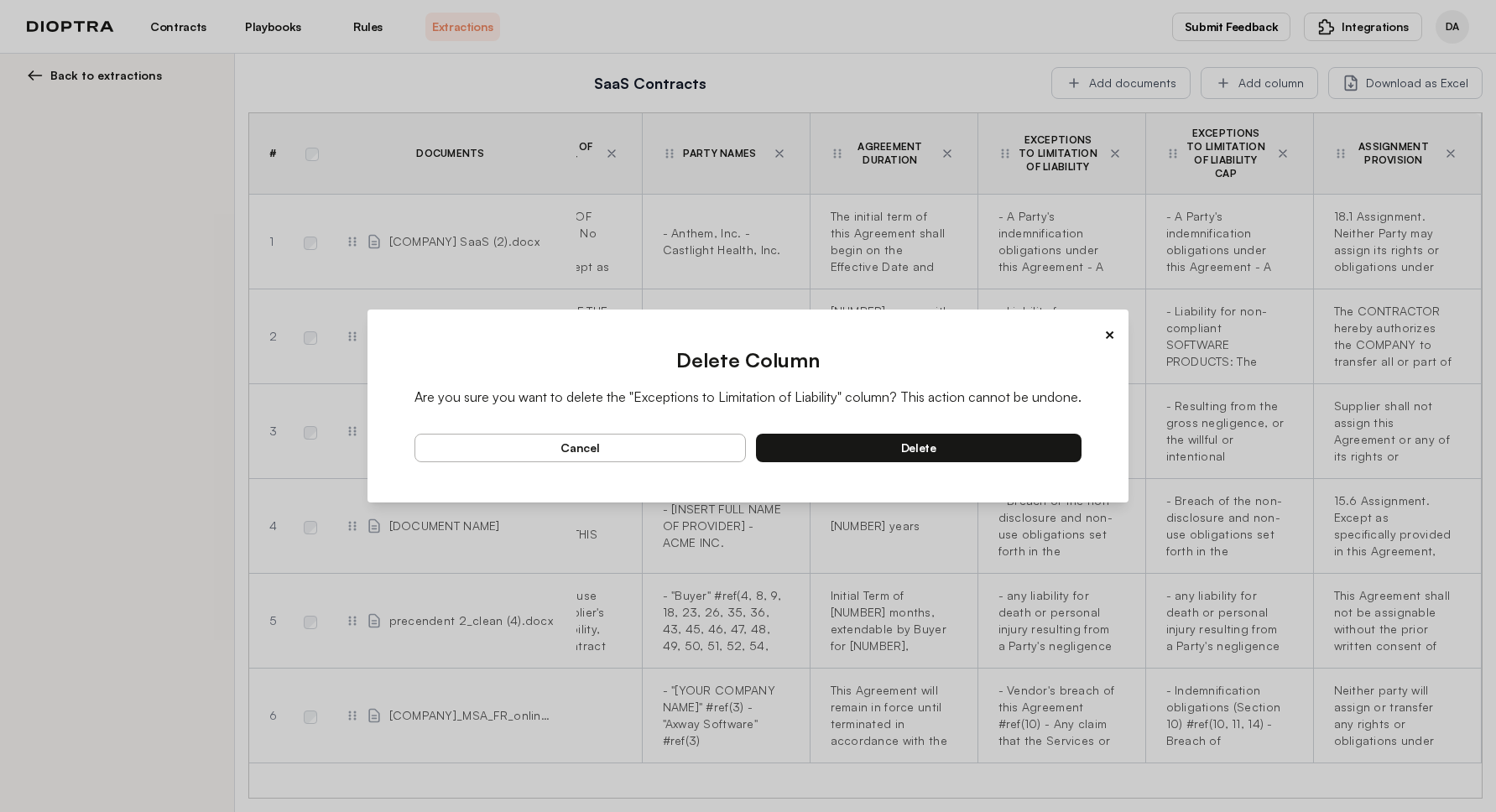 click on "delete" at bounding box center (919, 448) 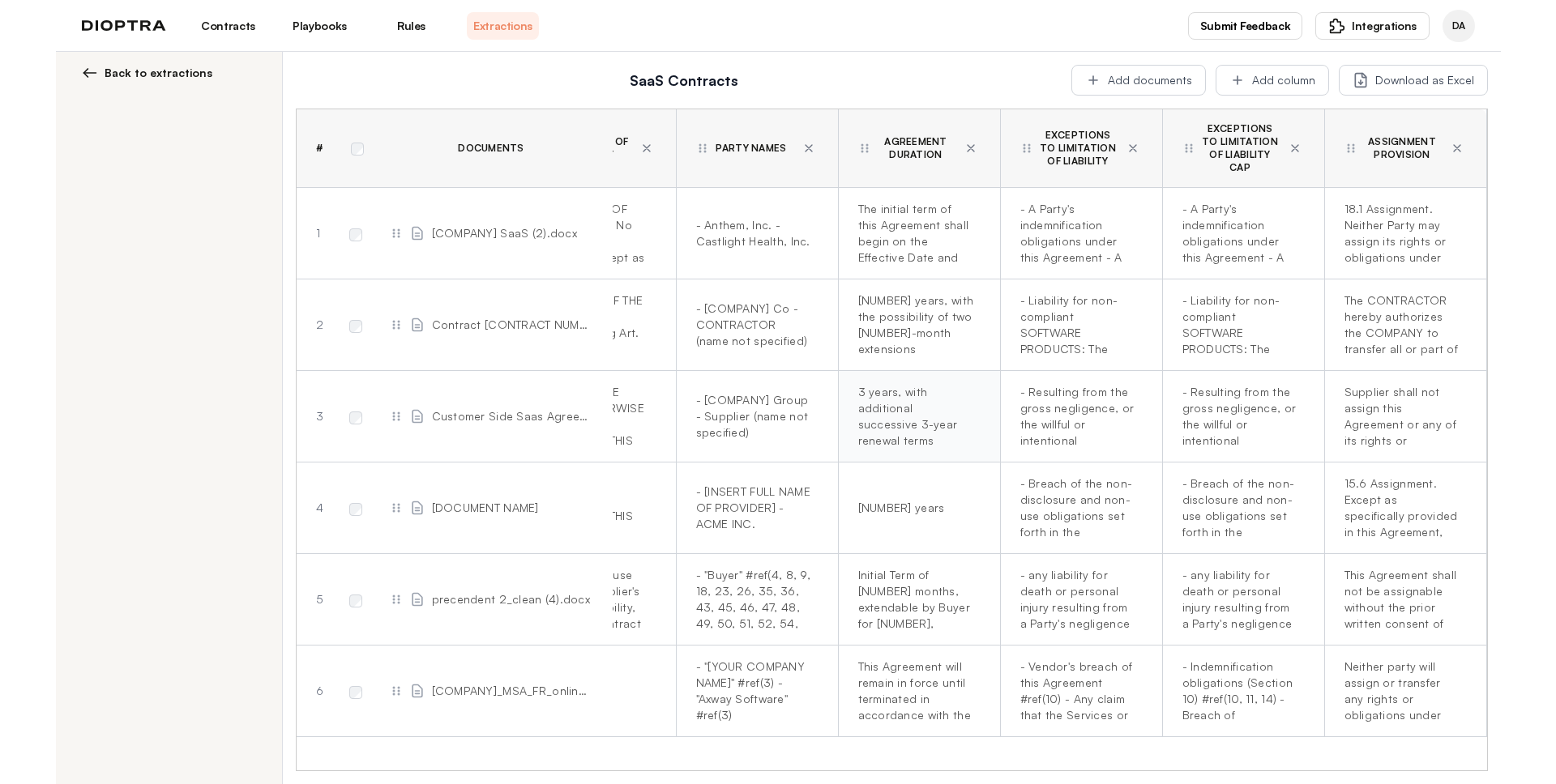scroll, scrollTop: 0, scrollLeft: 0, axis: both 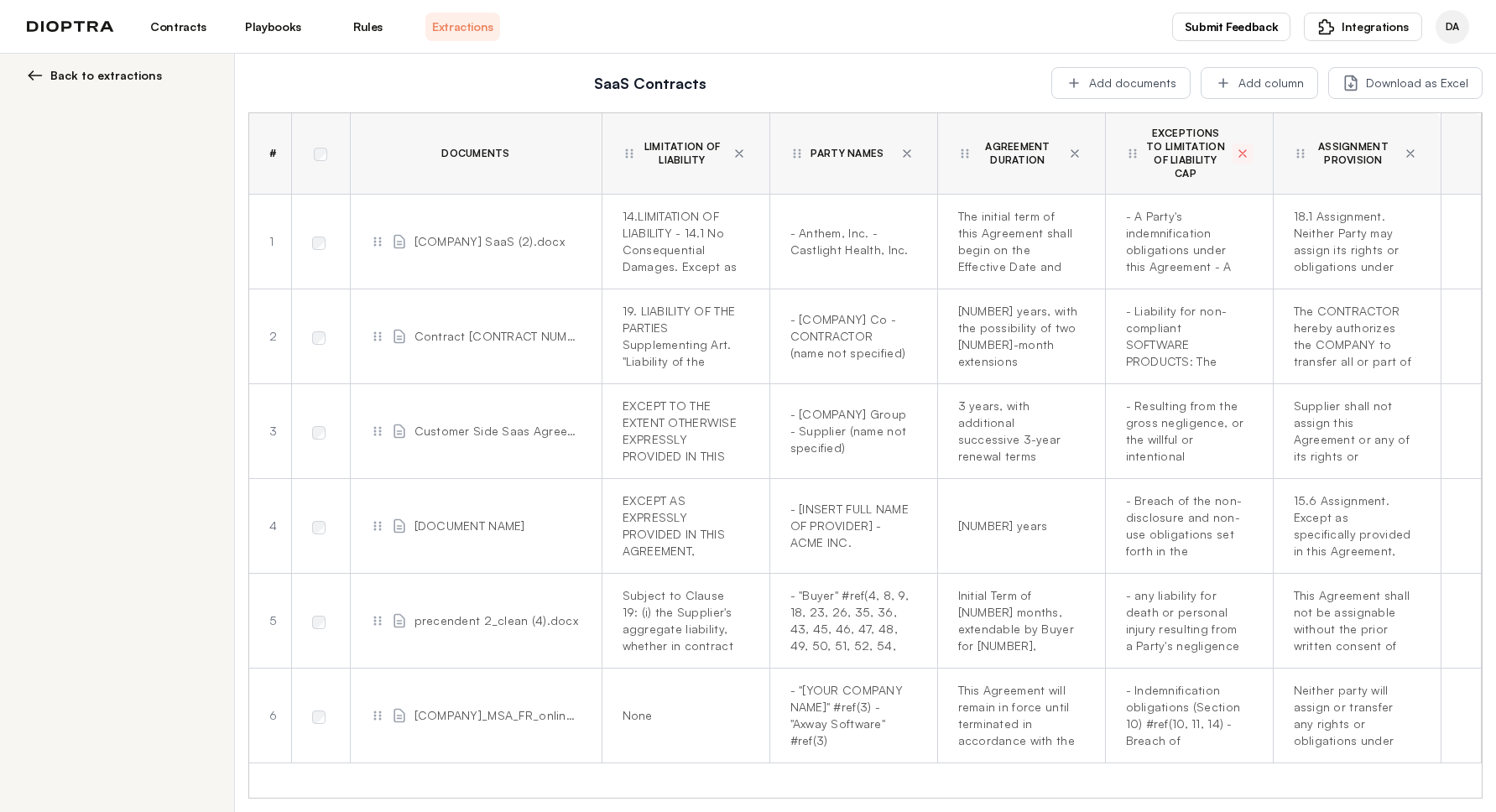 click at bounding box center (739, 154) 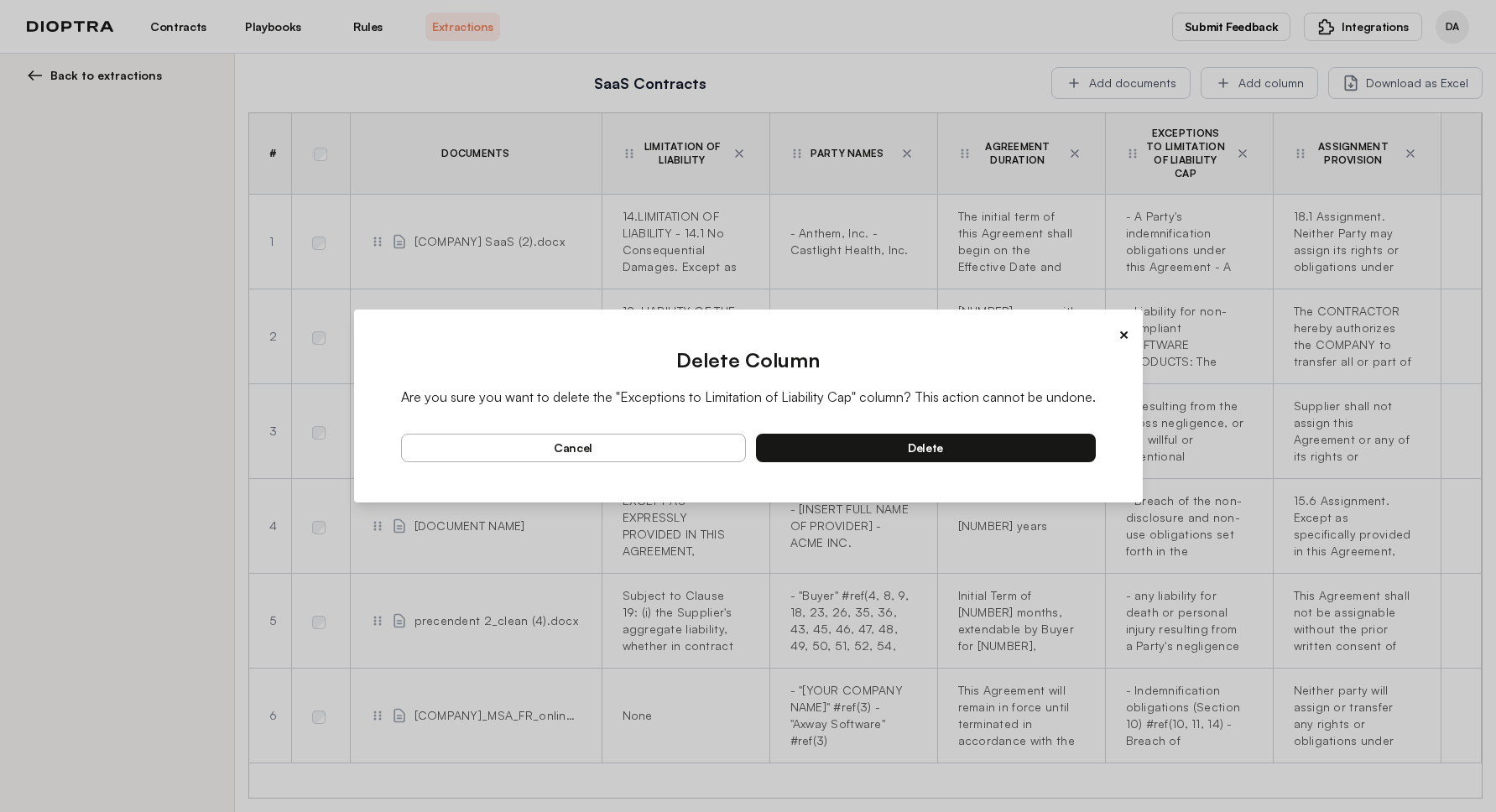 click on "delete" at bounding box center (925, 448) 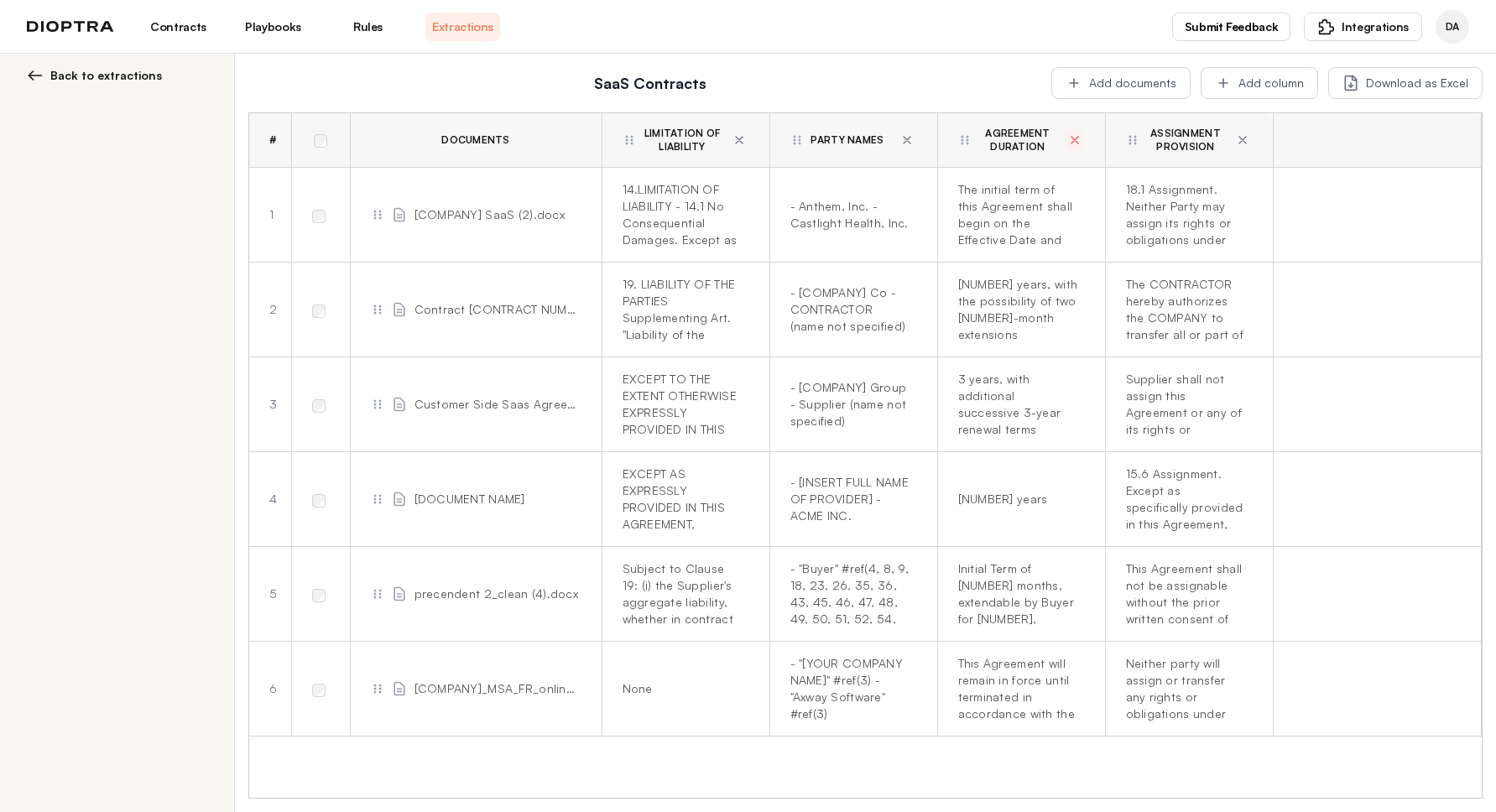 click at bounding box center [739, 140] 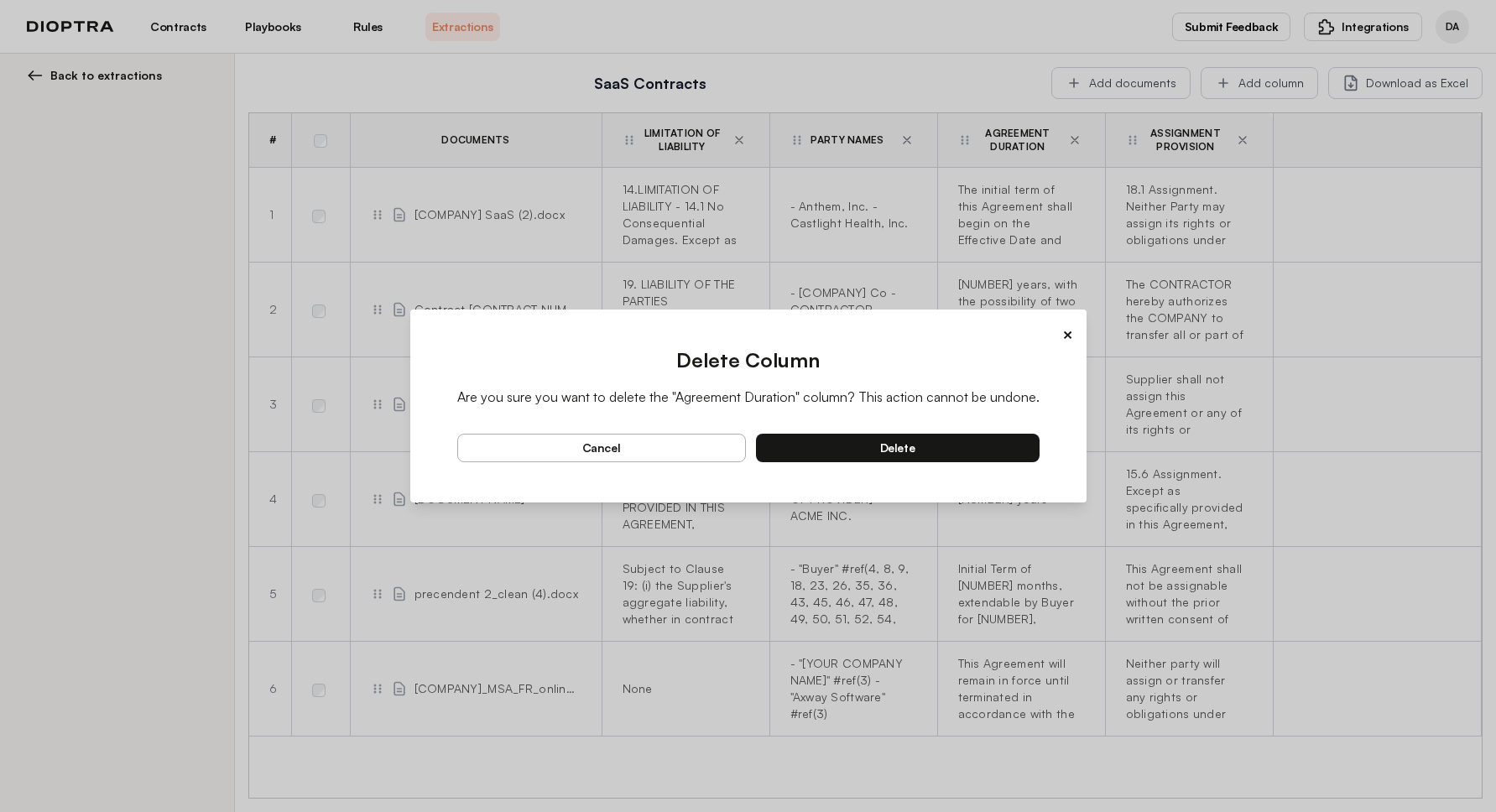 click on "delete" at bounding box center [898, 448] 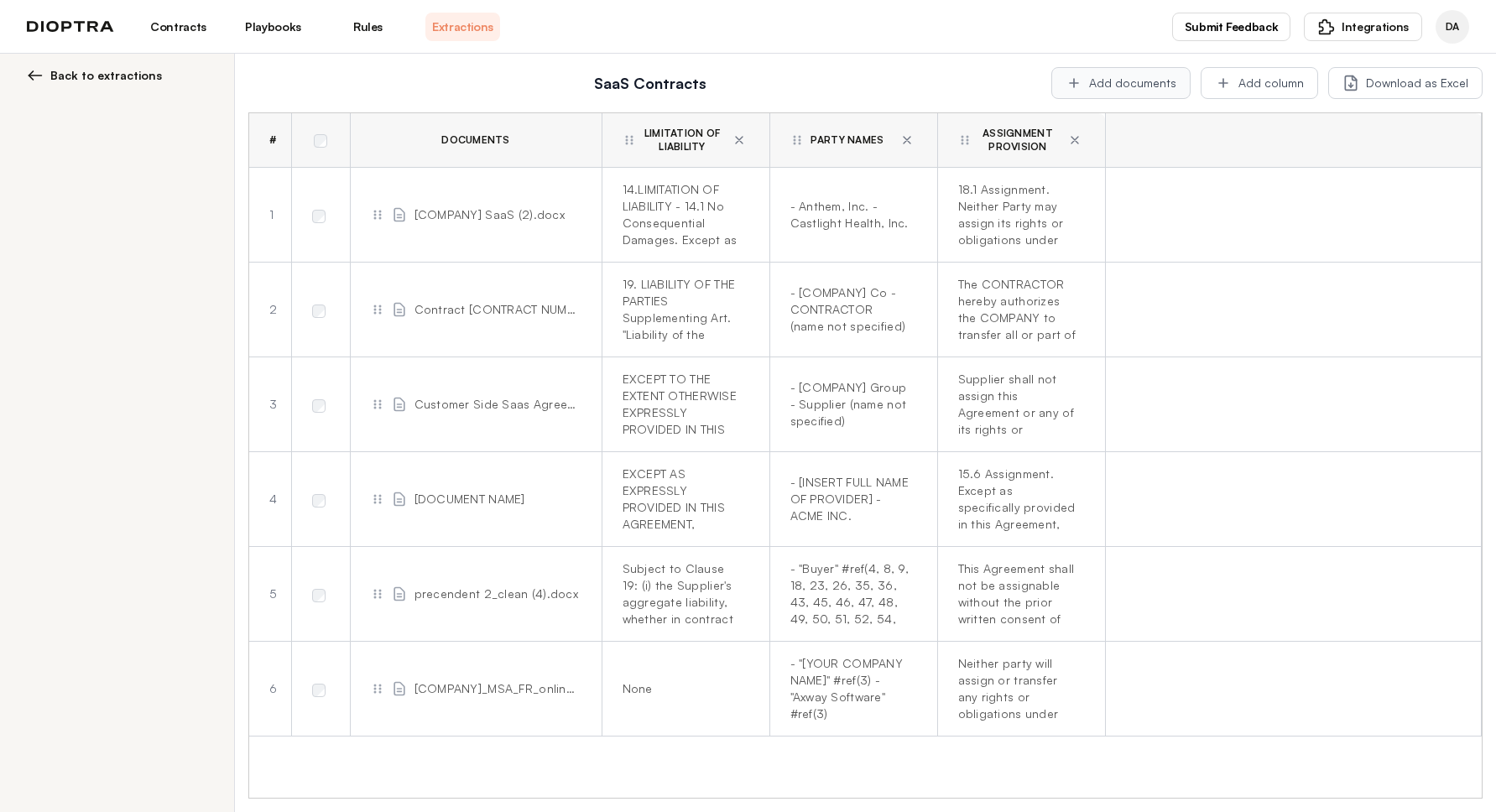 click on "Add documents" at bounding box center [1121, 83] 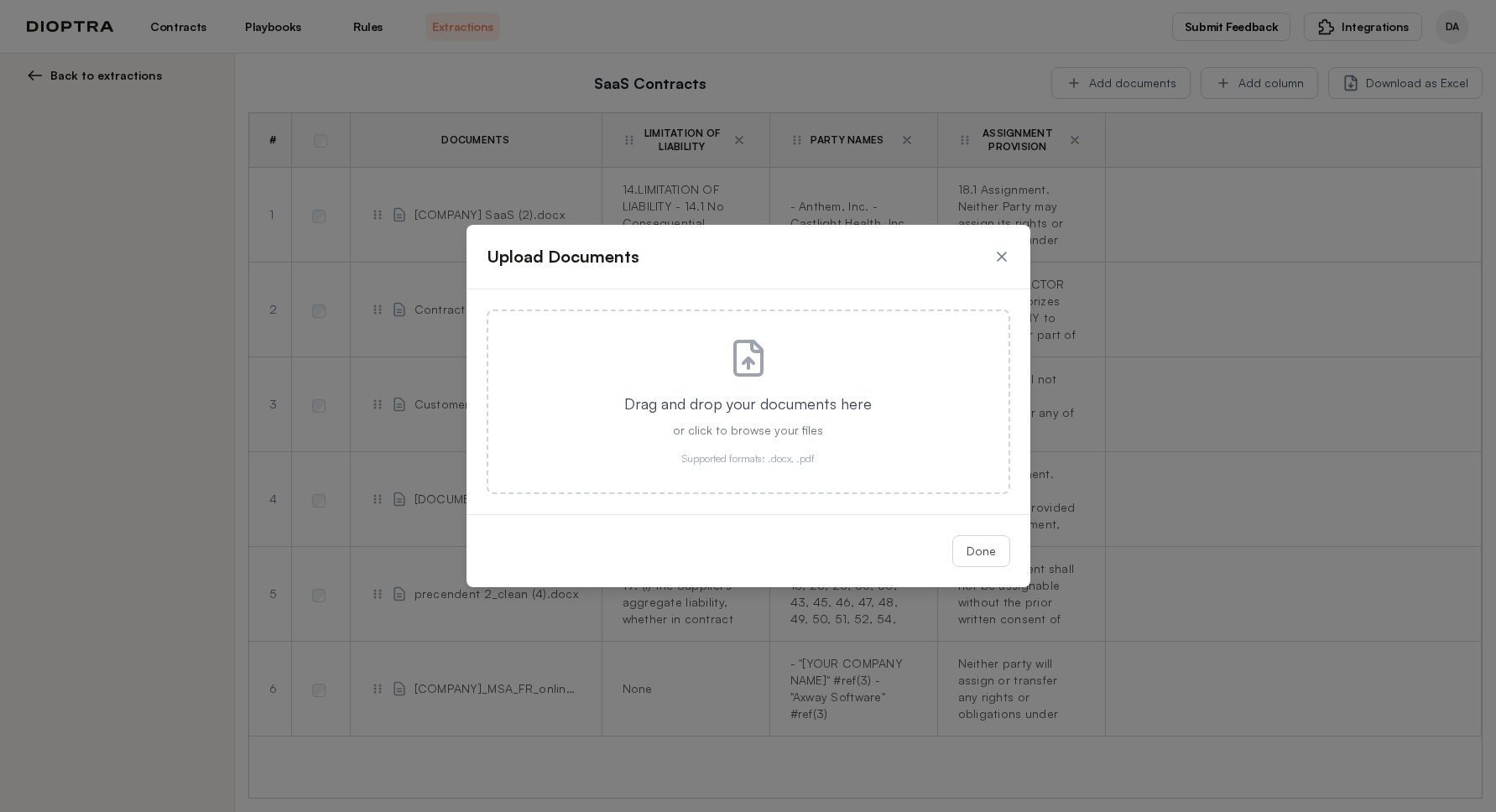 click on "Upload Documents Drag and drop your documents here or click to browse your files Supported formats: .docx, .pdf Done" at bounding box center [748, 406] 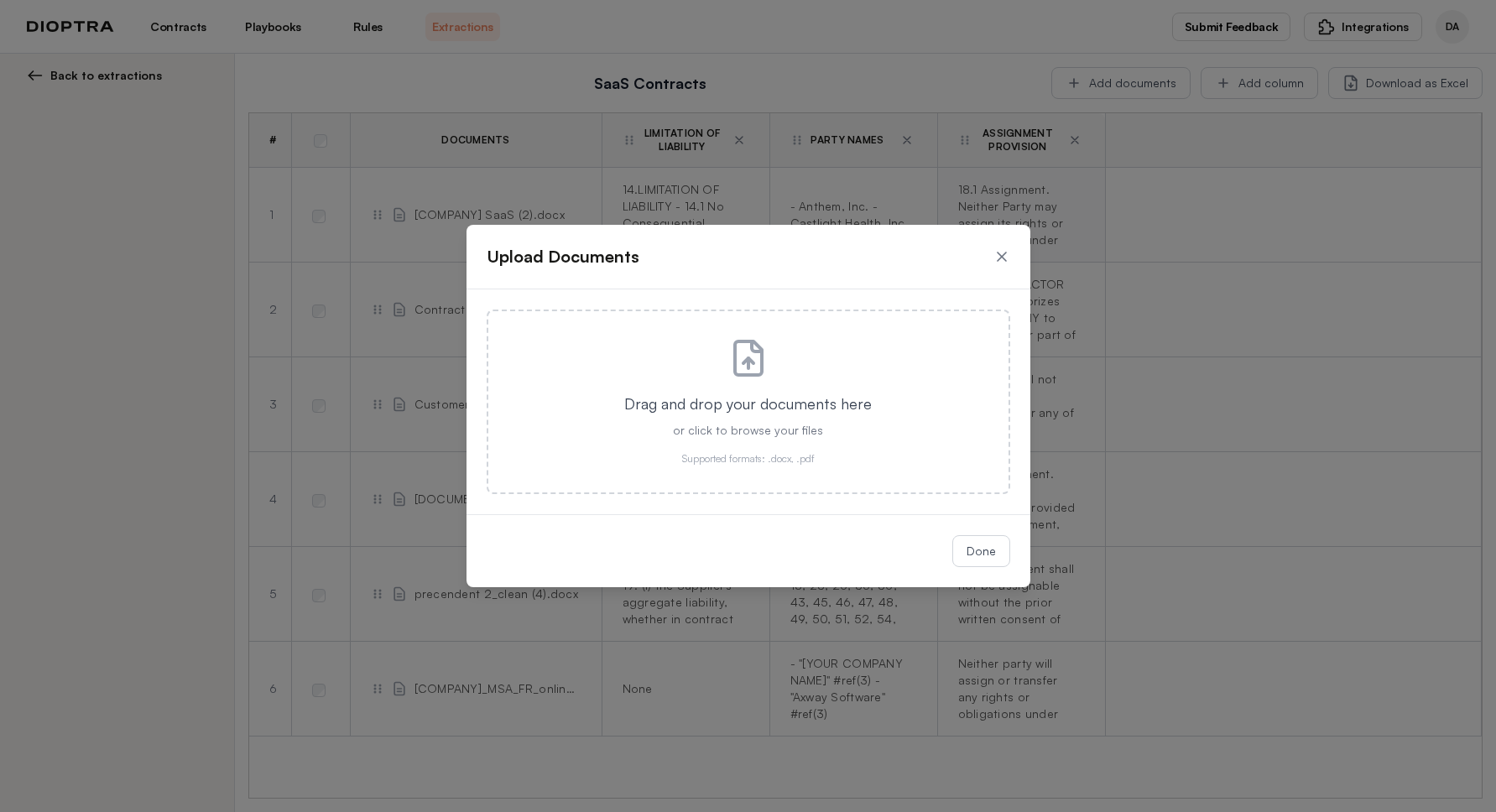 click at bounding box center (1002, 257) 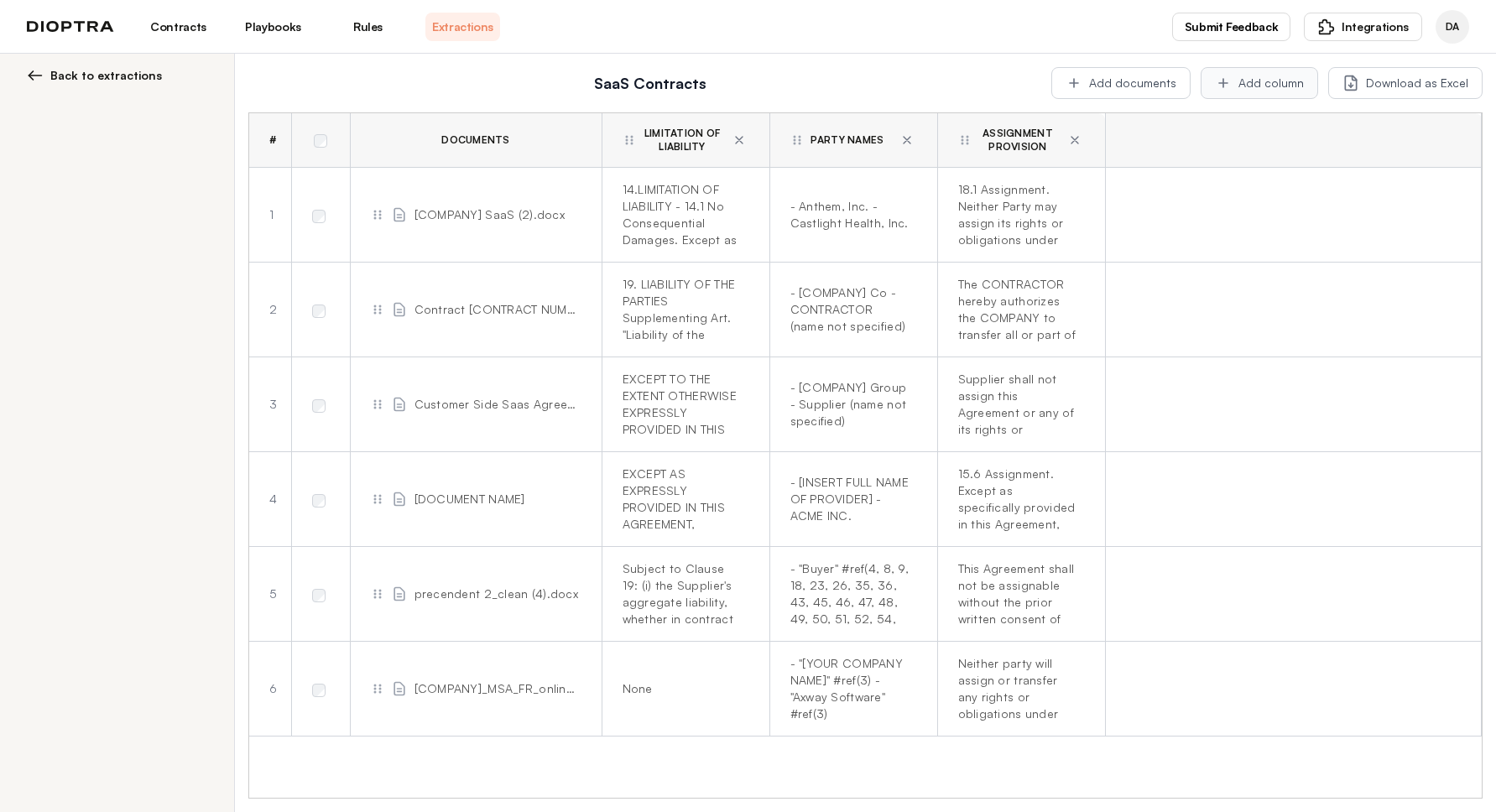 click on "Add column" at bounding box center (1259, 83) 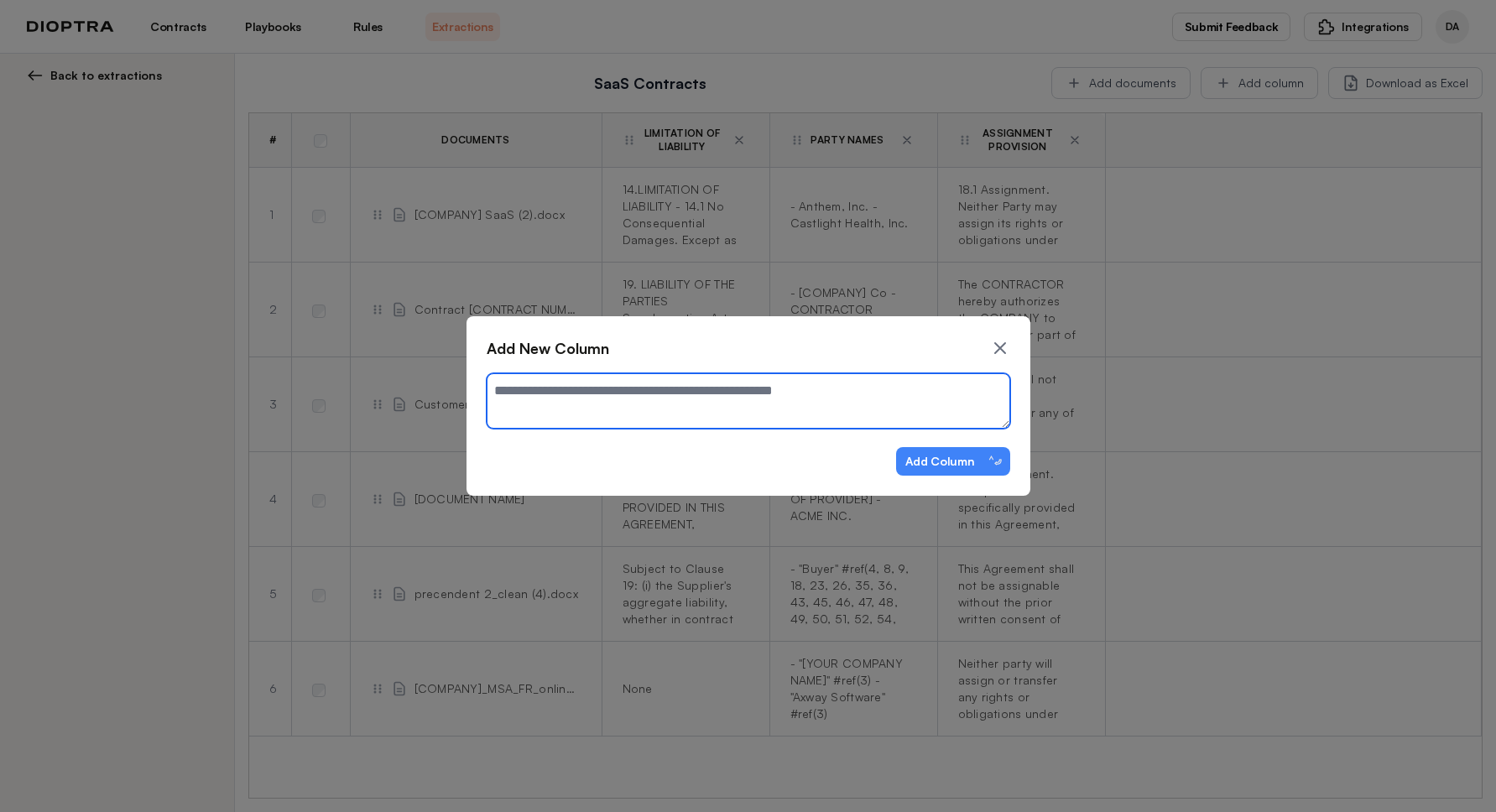 click at bounding box center [748, 401] 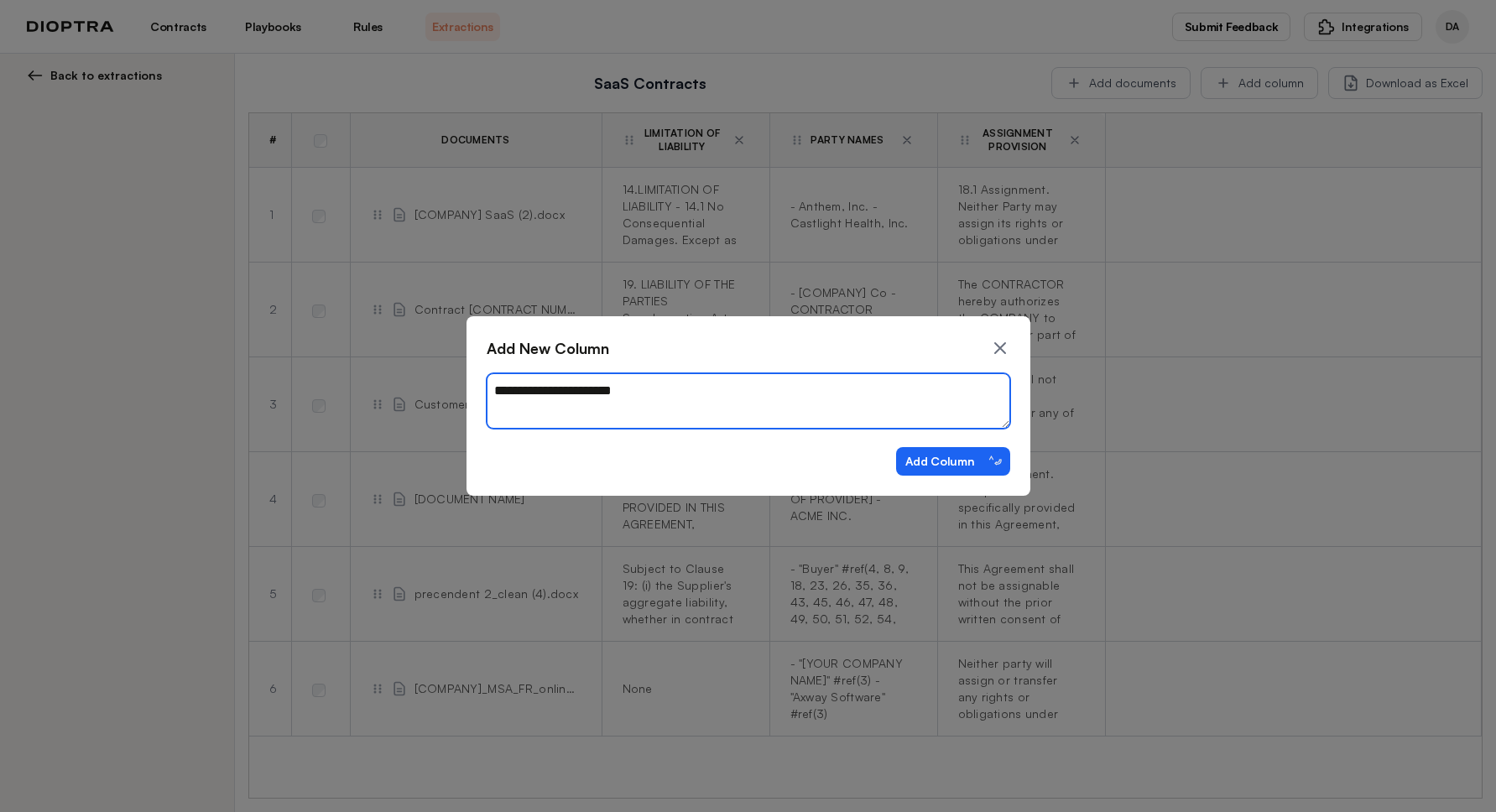 type on "**********" 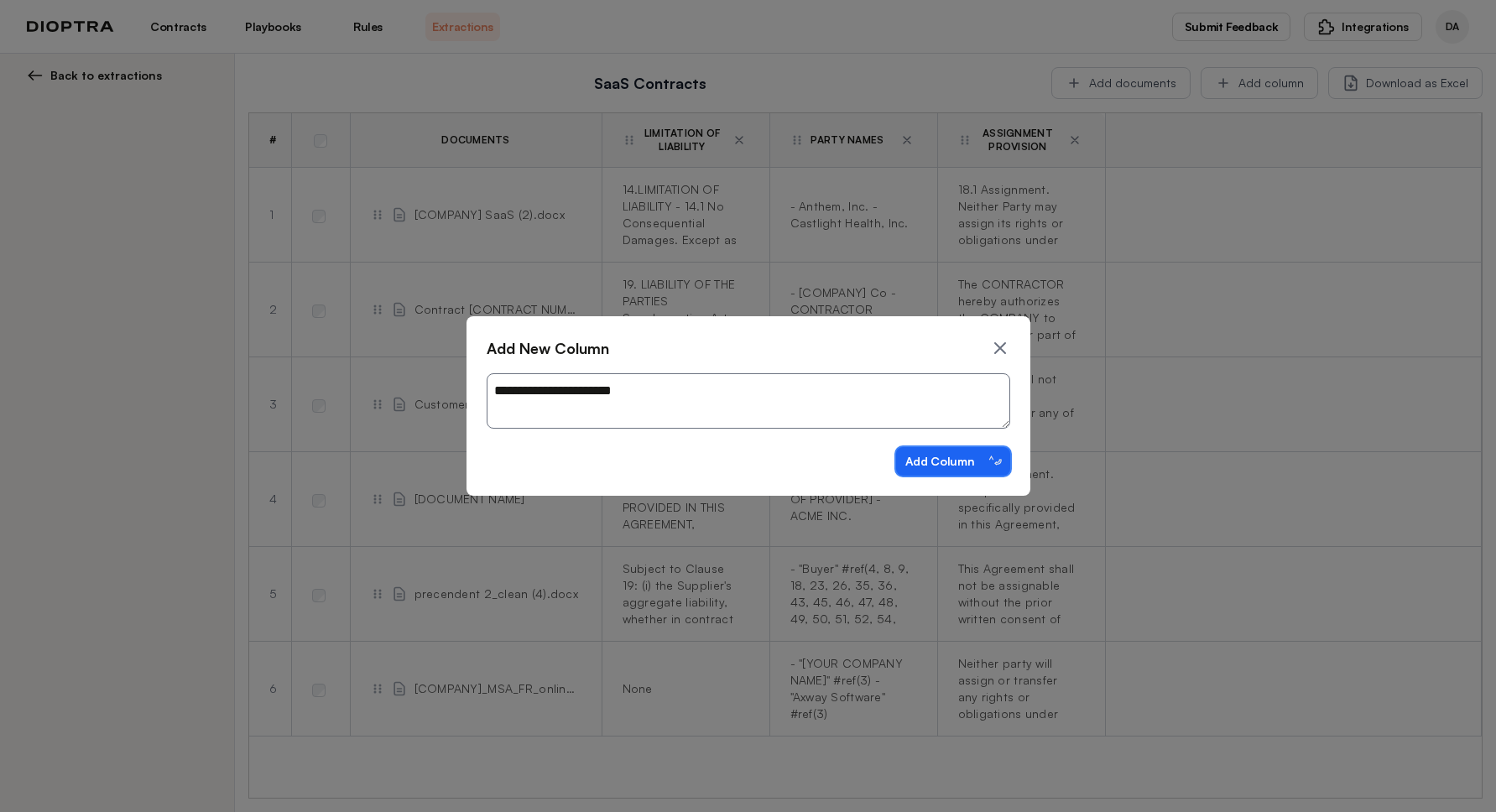 click on "Add Column ⌃⏎" at bounding box center (953, 461) 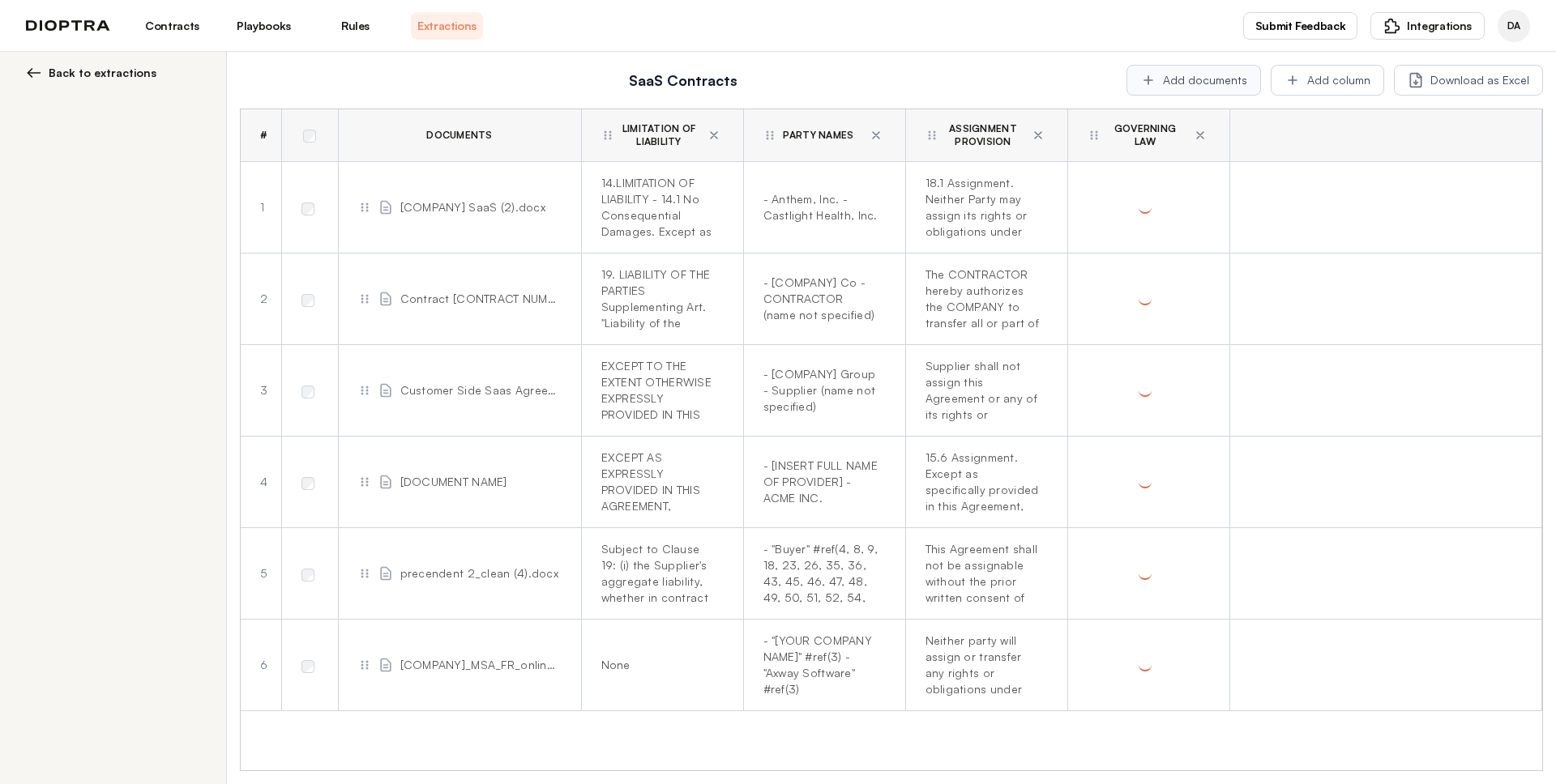 click at bounding box center (1148, 80) 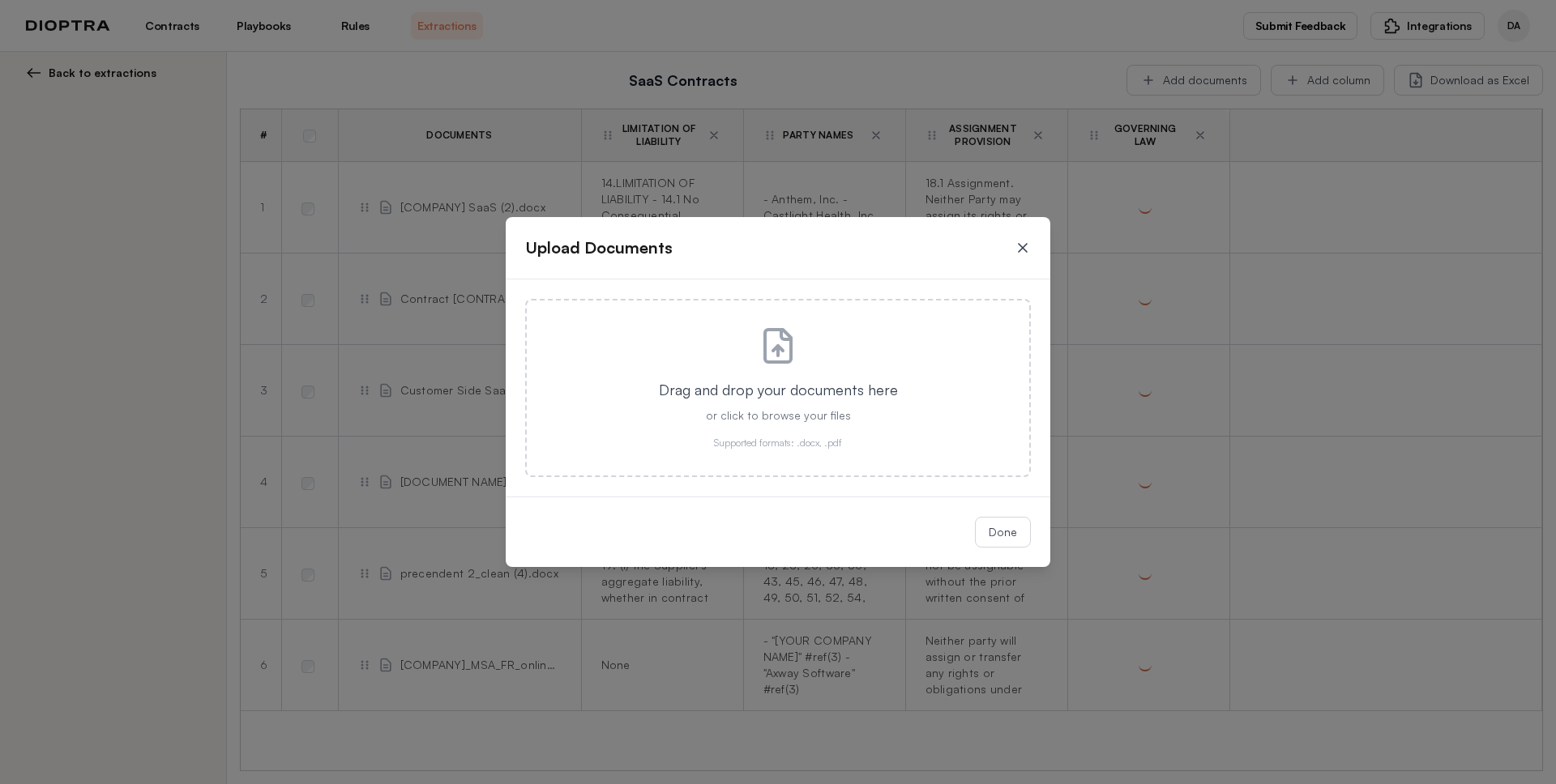 click at bounding box center (1023, 248) 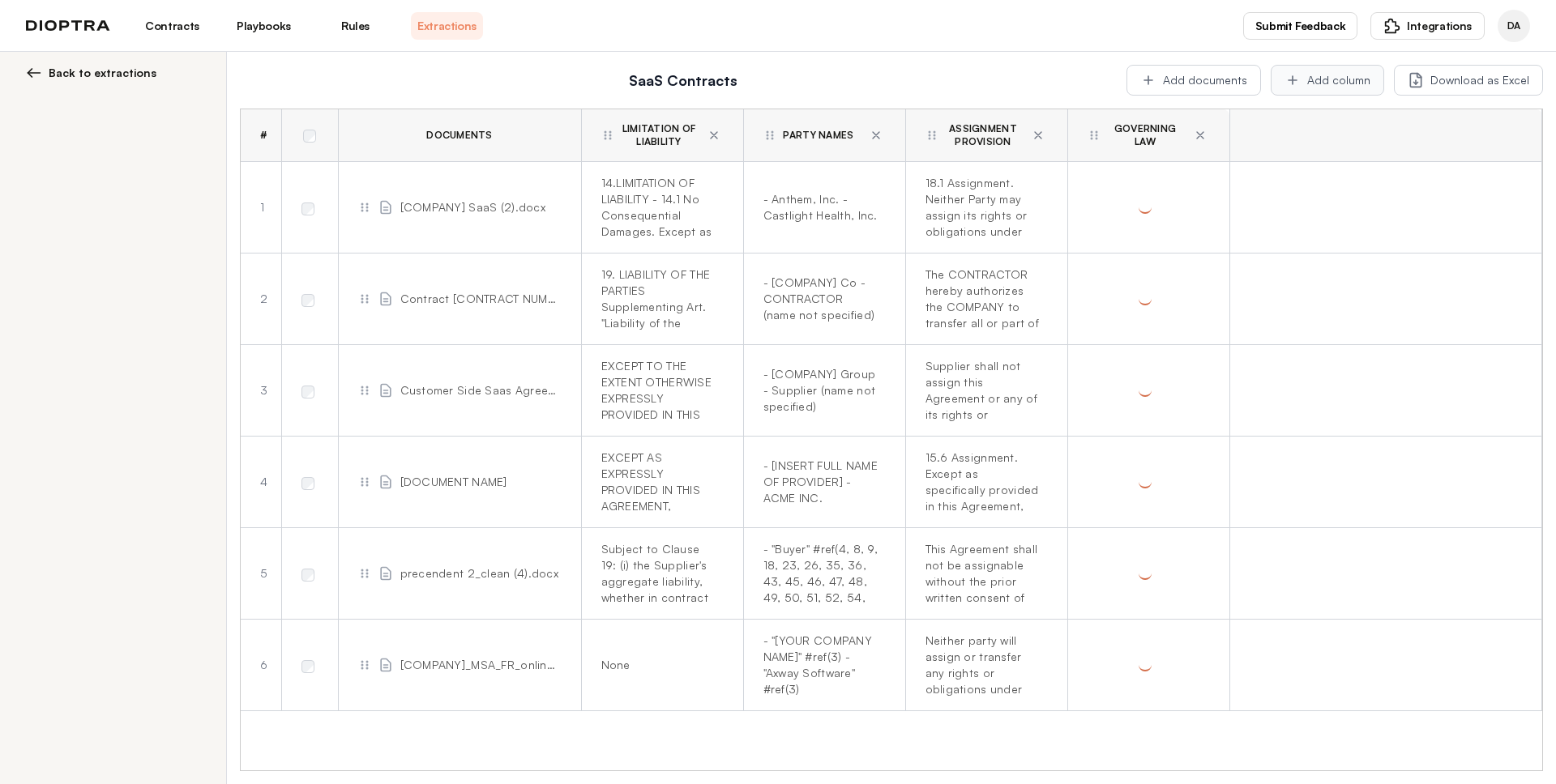 click on "Add column" at bounding box center (1327, 80) 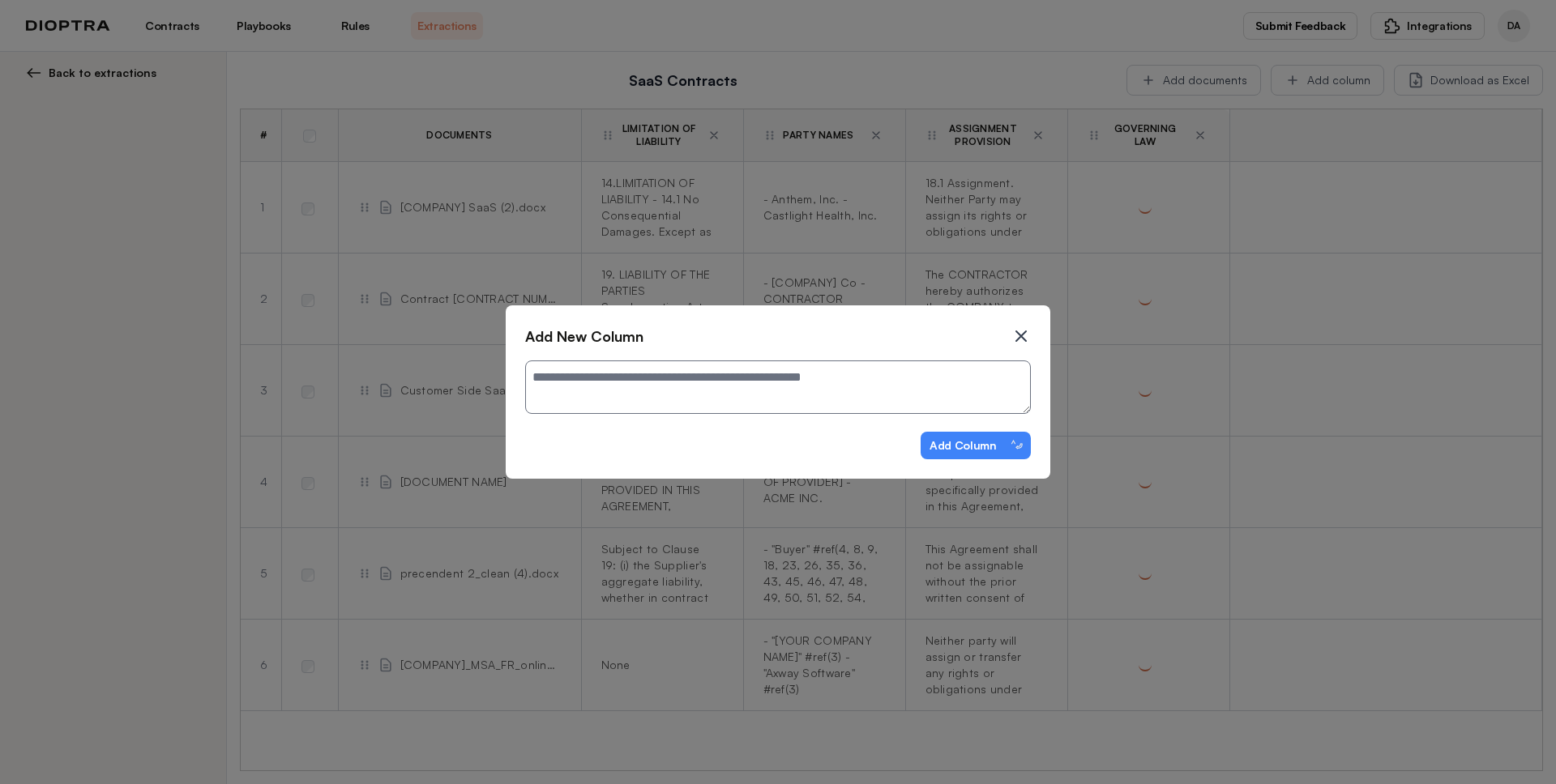 click at bounding box center [1021, 336] 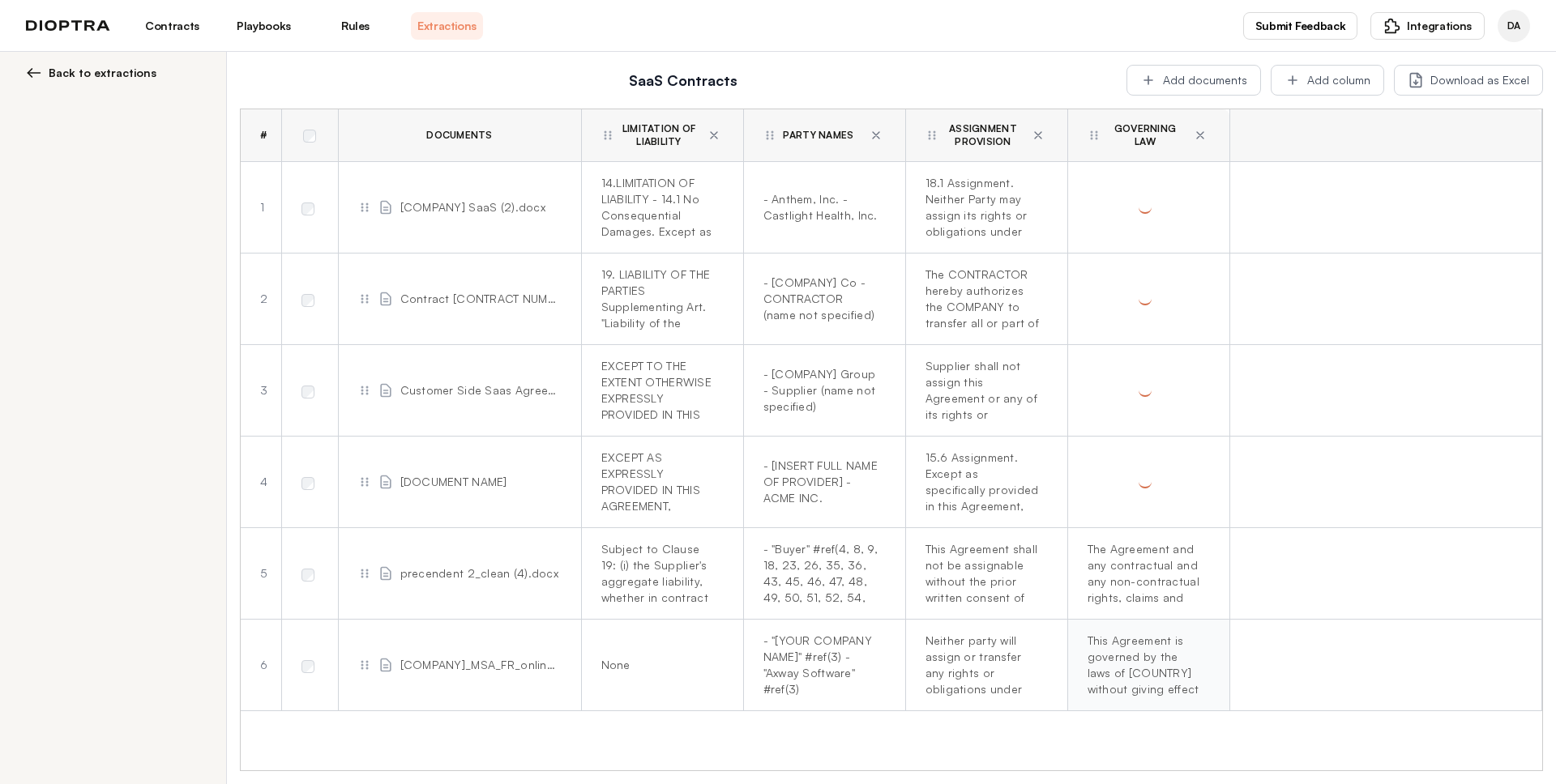 click on "This Agreement is governed by the laws of [COUNTRY] without giving effect to principles regarding conflicts of law." at bounding box center [659, 207] 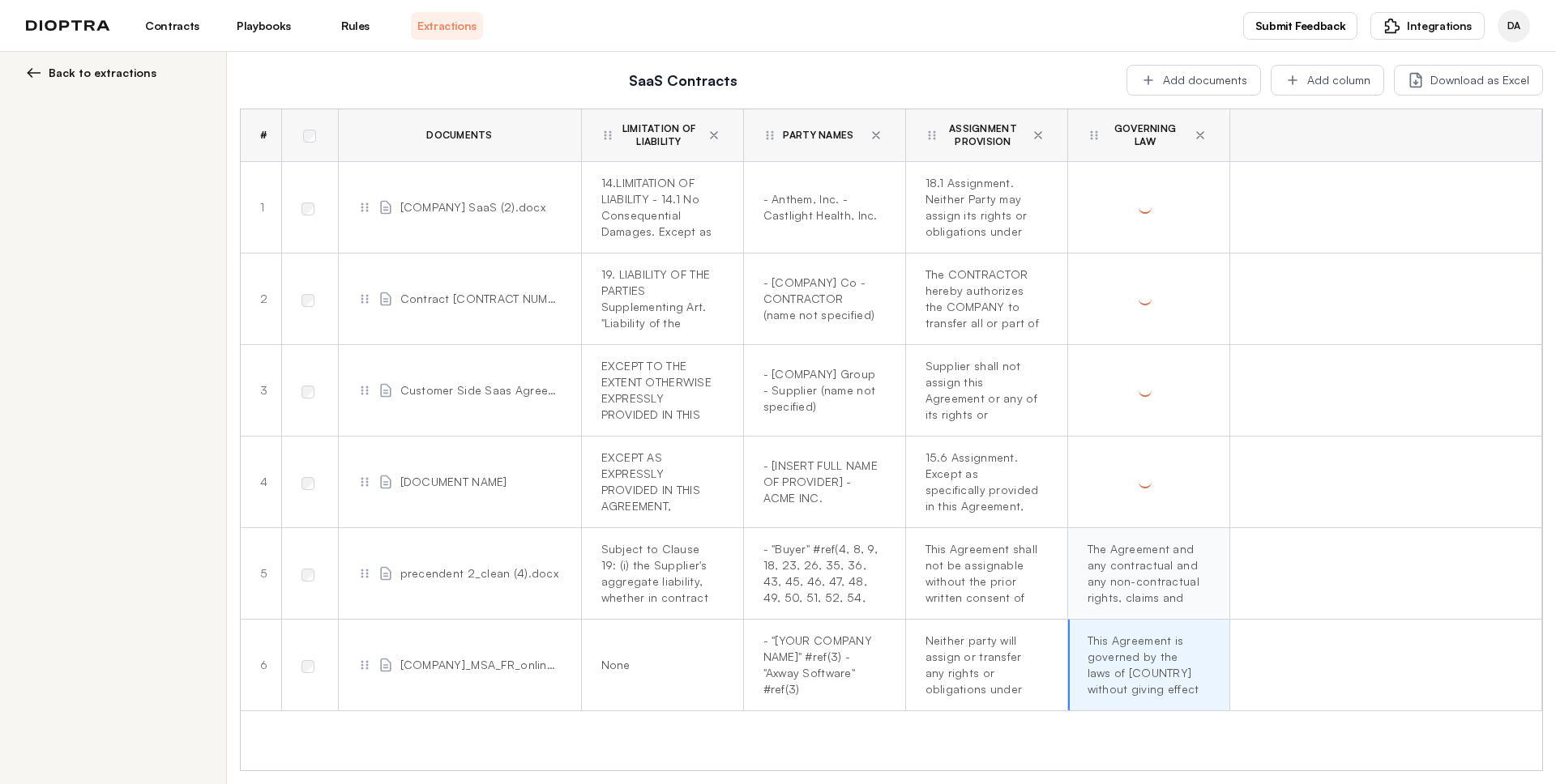 click on "The Agreement and any contractual and any non-contractual rights, claims and obligations arising out of or in connection with it or related to it shall be governed by substantive Swiss law. The rules on conflict of laws and the U.N. Convention on the International Sale of Goods shall not apply. The Parties hereby irrevocably submit to the exclusive jurisdiction of the ordinary courts of Basel Stadt, Switzerland, without restricting any right of appeal. Each Party shall have the right to seek preliminary or injunctive relief from any competent court in any jurisdiction." at bounding box center [659, 207] 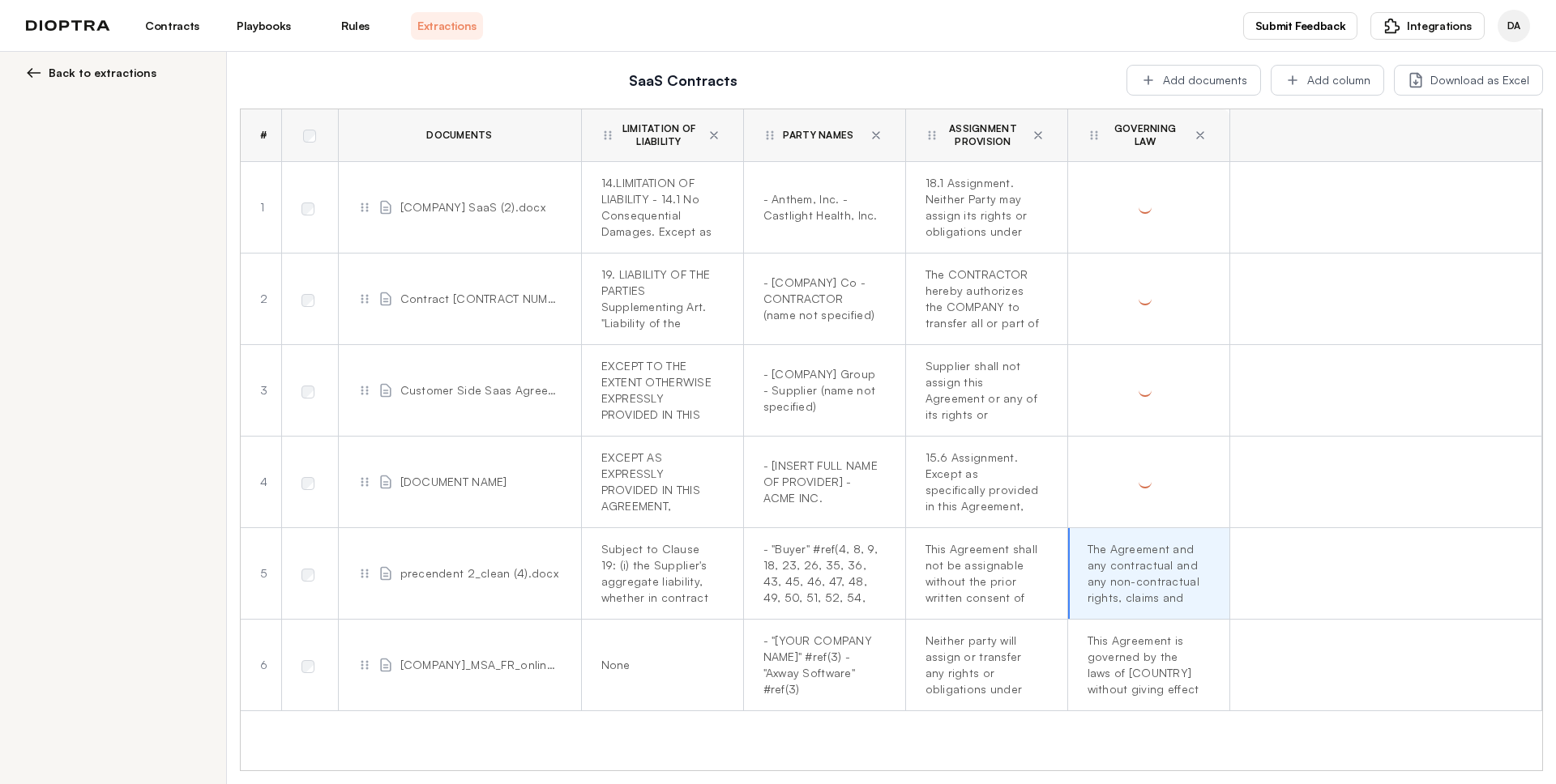 click on "# Documents Limitation Of Liability Party Names Assignment Provision Governing Law 1 Anthem SaaS (2).docx - Anthem, Inc.
- Castlight Health, Inc. 18.1 Assignment. Neither Party may assign its rights or obligations under the Agreement to any third party without the prior written consent of the other Party; provided however, that (i) Anthem may assign this Agreement to any Affiliate (provided that Anthem shall remain fully liable for the performance of all obligations hereunder) and (ii) either Party may assign this Agreement without the consent of the other Party, in the case of a merger or acquisition of all or substantially all of the assigning Party's assets. The Agreement shall be binding upon and inure to the benefit of the Parties and their respective successors and permitted assigns. 2 Contract 25000xxx_Draft (3).docx - Acme Co
- CONTRACTOR (name not specified) 3 Customer Side Saas Agreement.docx - Acme Group
- Supplier (name not specified) 4 Ph Master SaaS Form (2).docx 5 precendent 2_clean (4).docx 6" at bounding box center (891, 440) 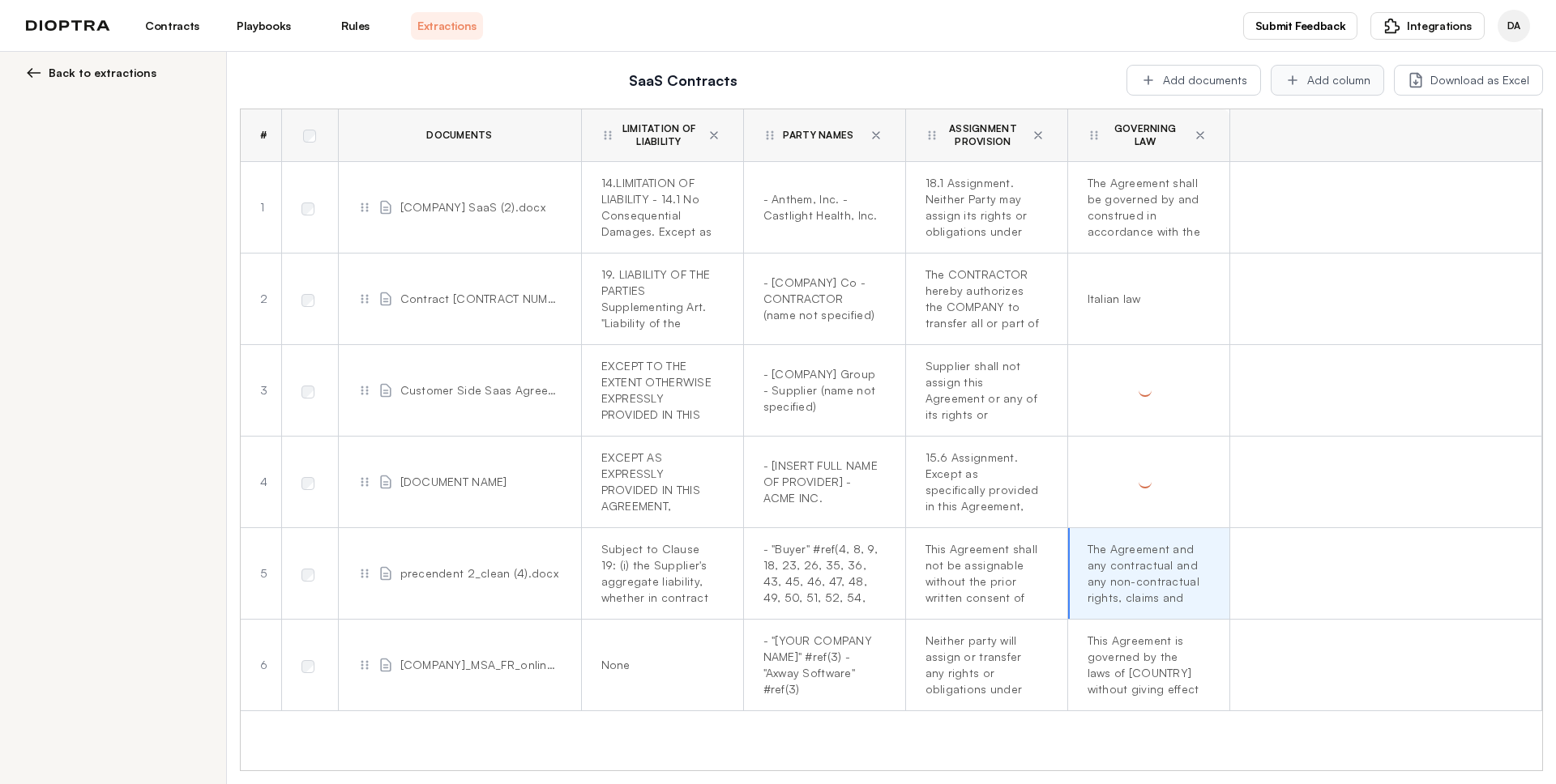 click on "Add column" at bounding box center (1327, 80) 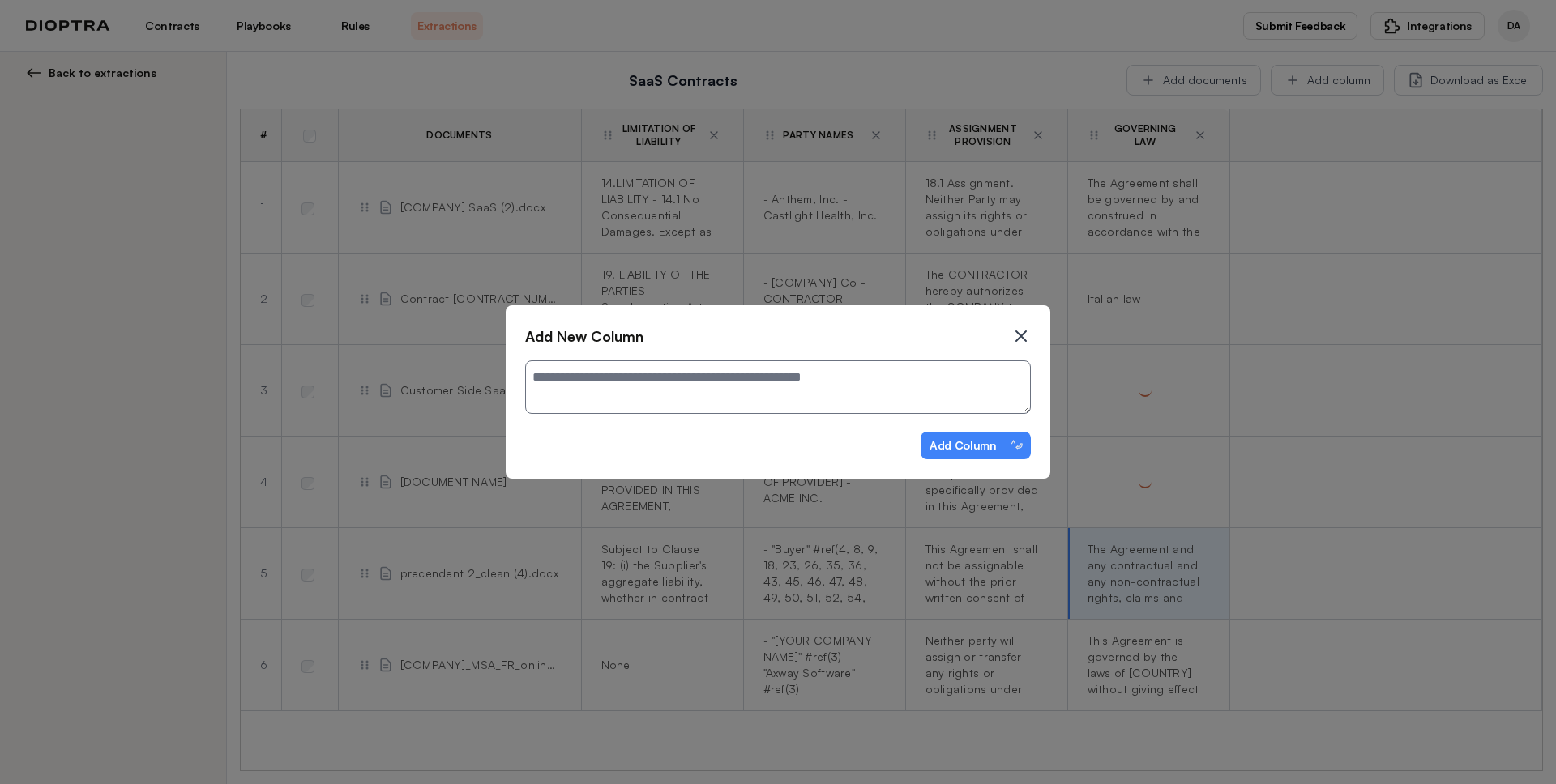 click at bounding box center [1021, 336] 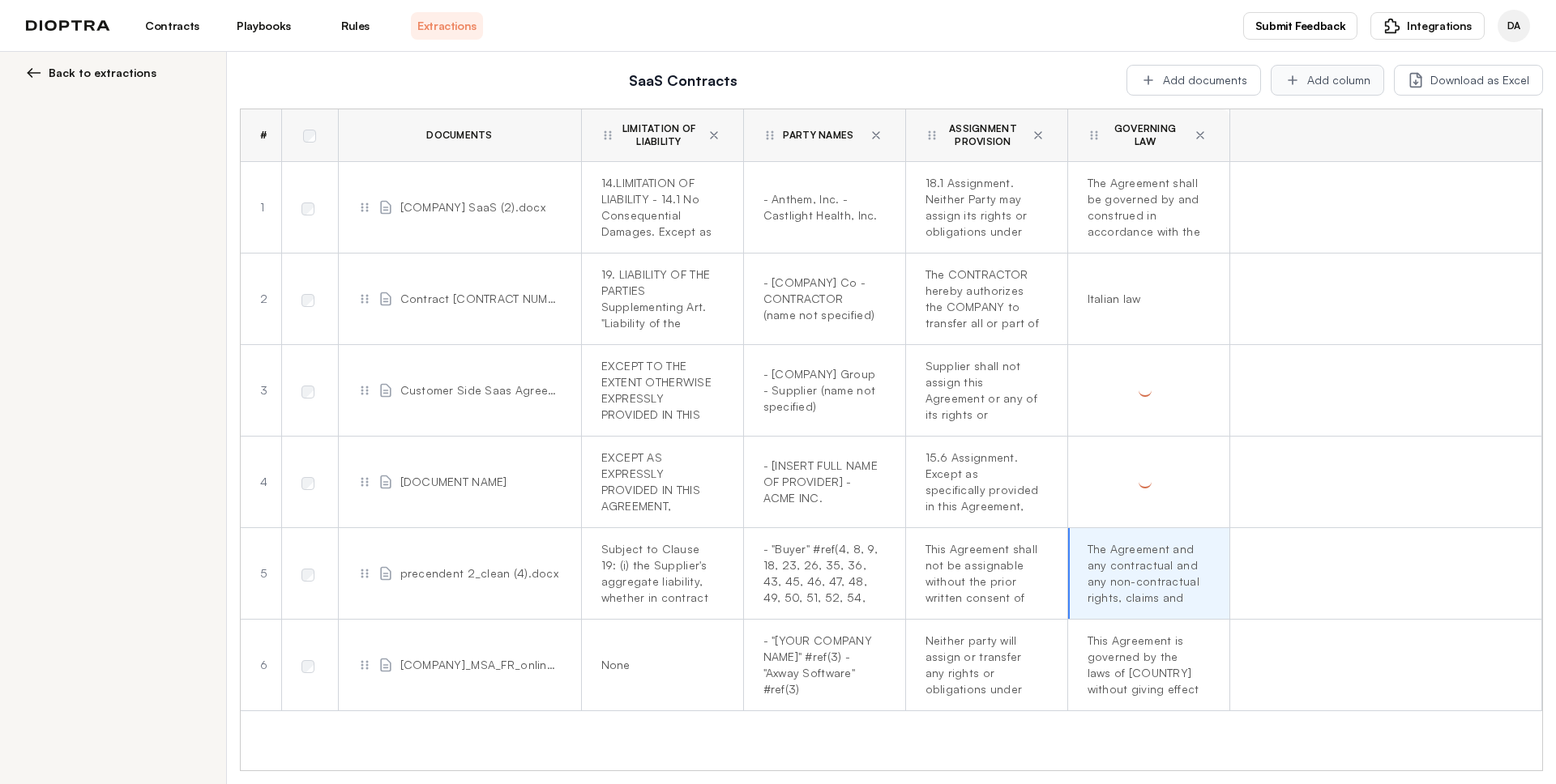 click on "Add column" at bounding box center (1327, 80) 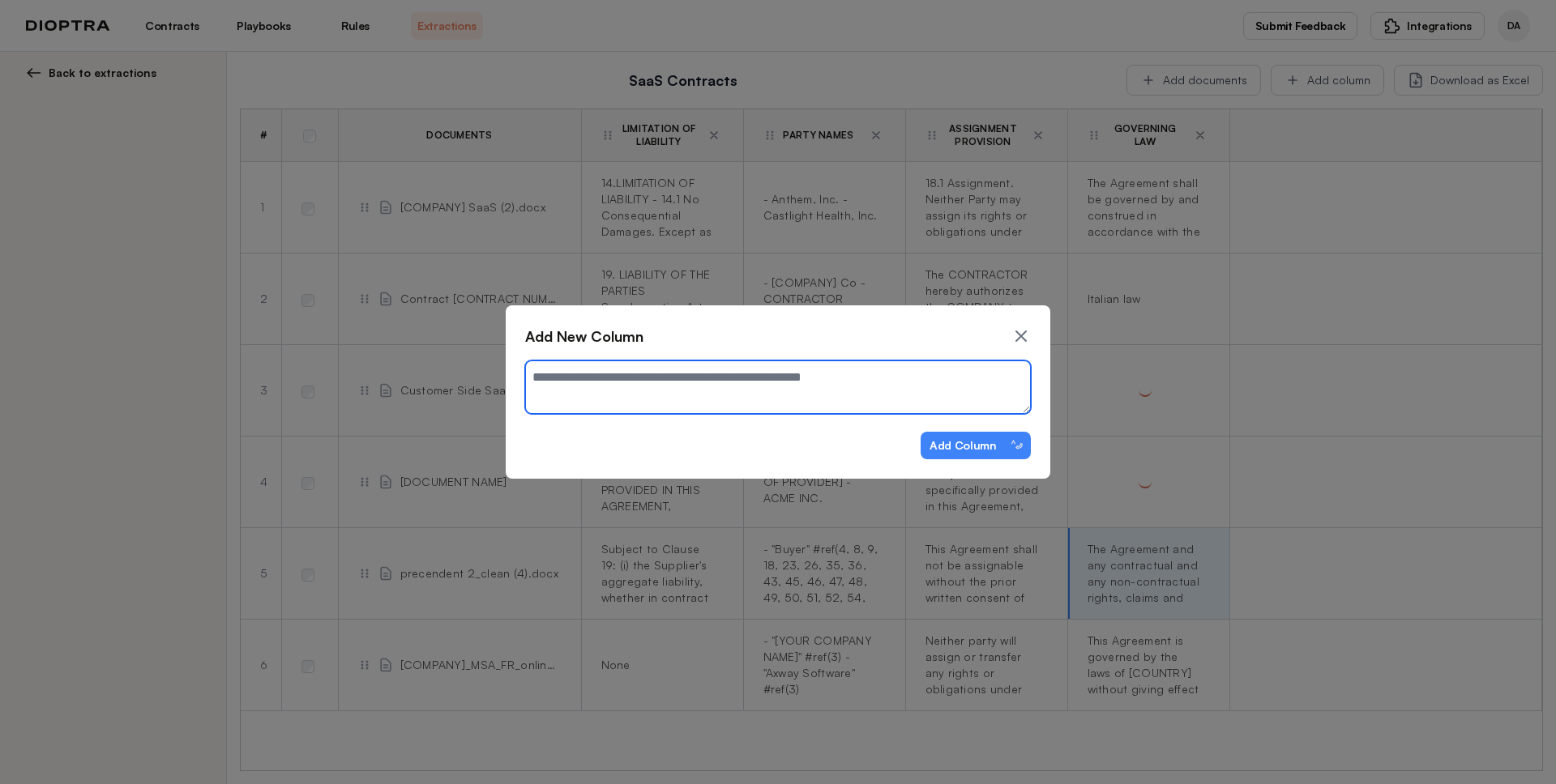 click at bounding box center [778, 387] 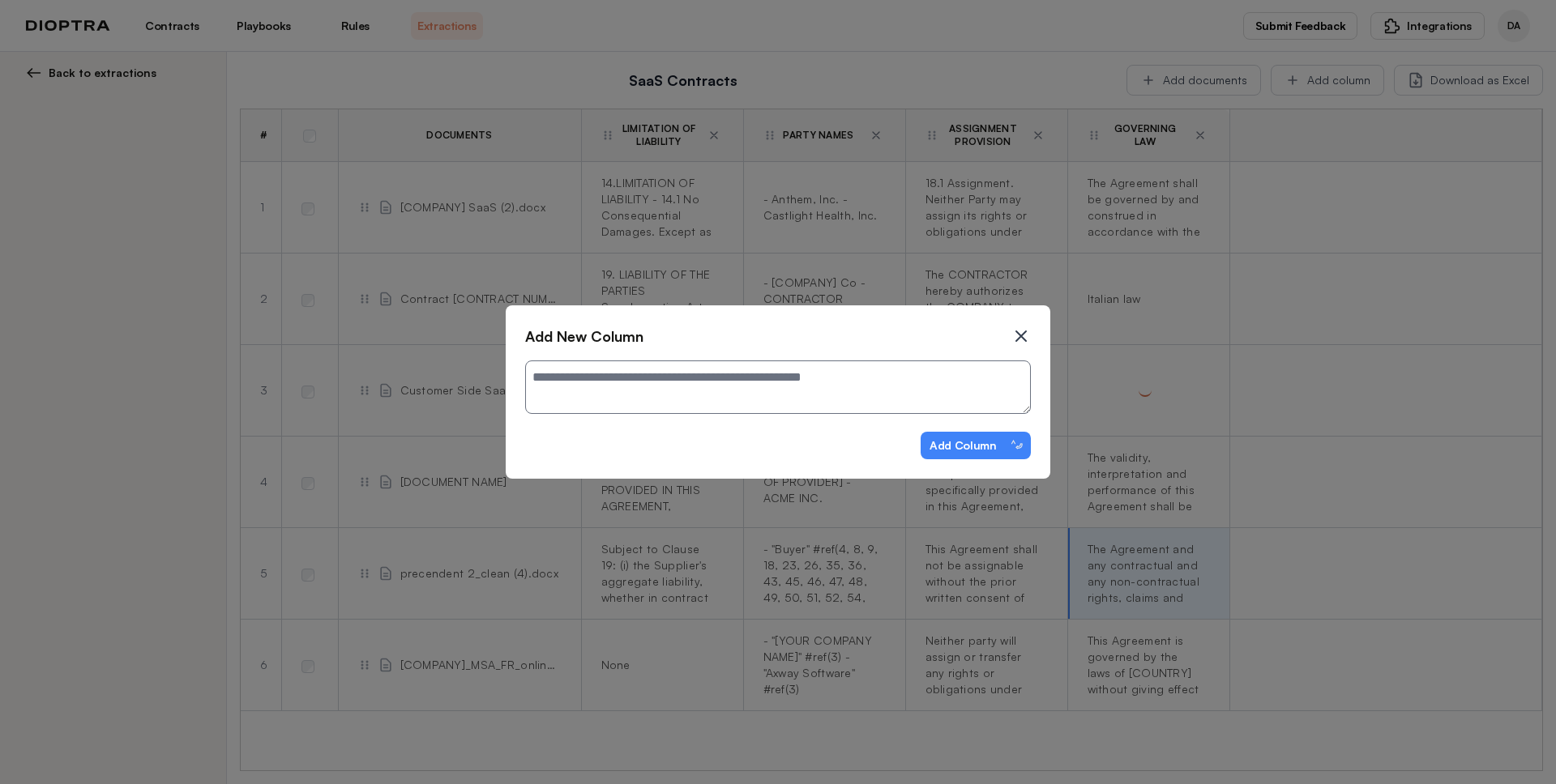 click at bounding box center [1021, 336] 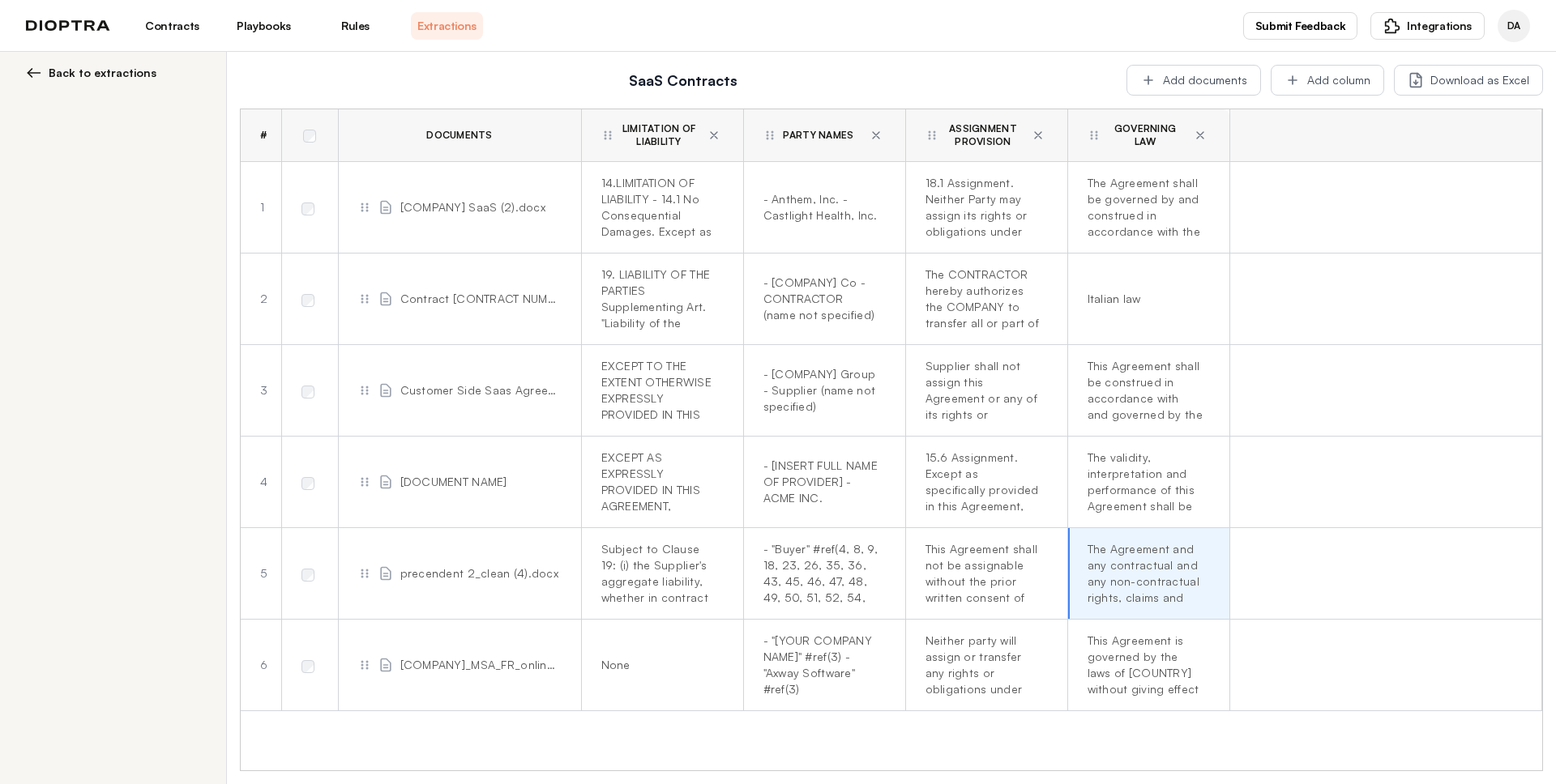 click on "Back to extractions" at bounding box center (102, 73) 